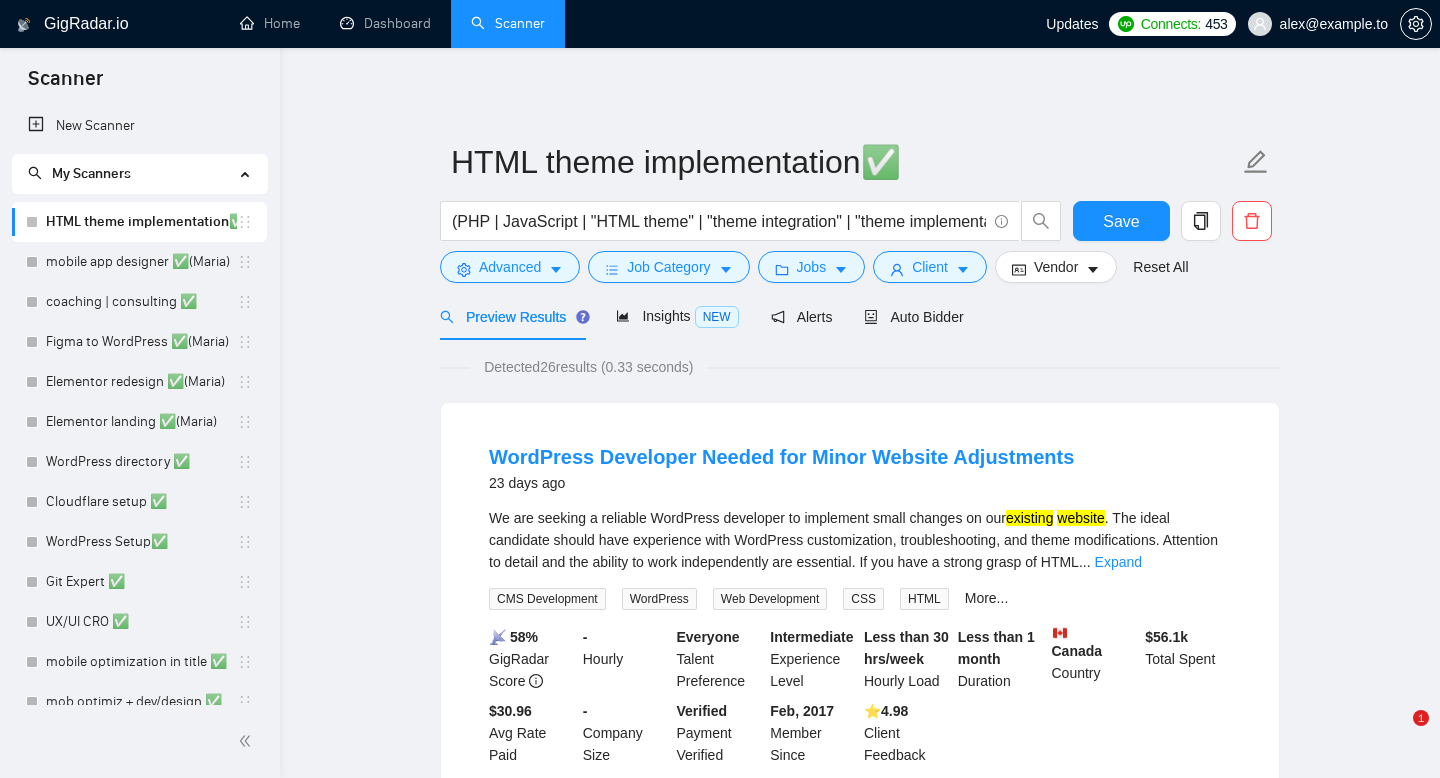 click on "mobile app designer ✅(Maria)" at bounding box center (141, 262) 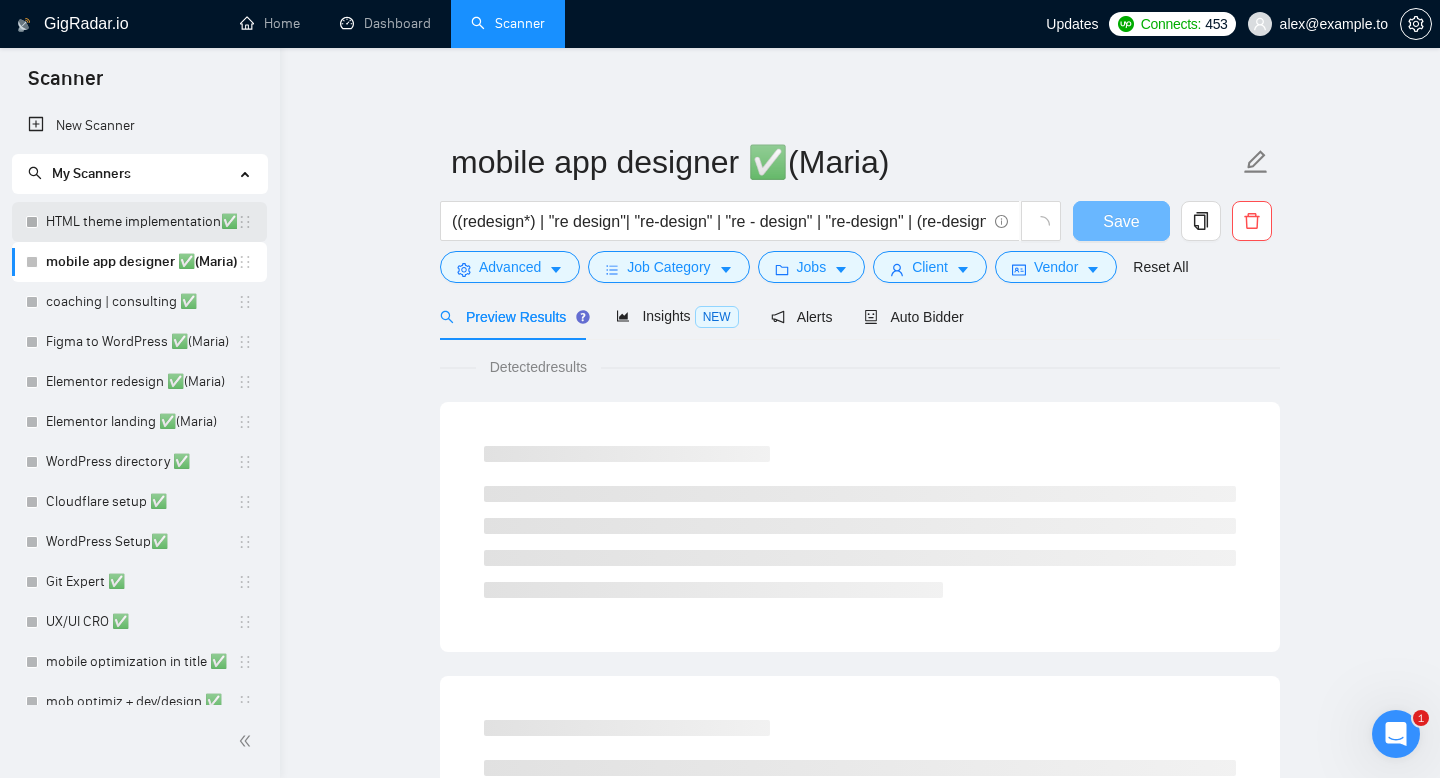scroll, scrollTop: 0, scrollLeft: 0, axis: both 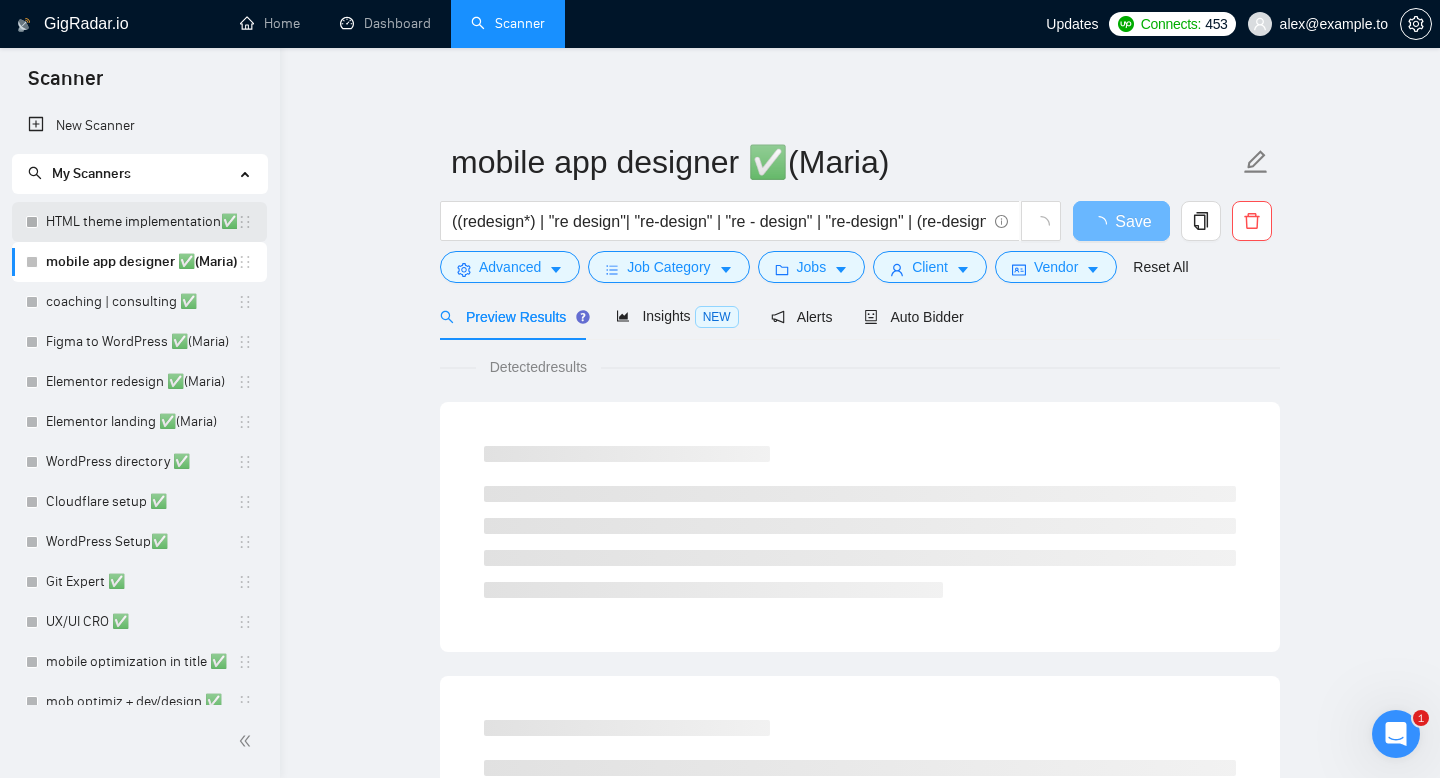 click on "HTML theme implementation✅" at bounding box center (141, 222) 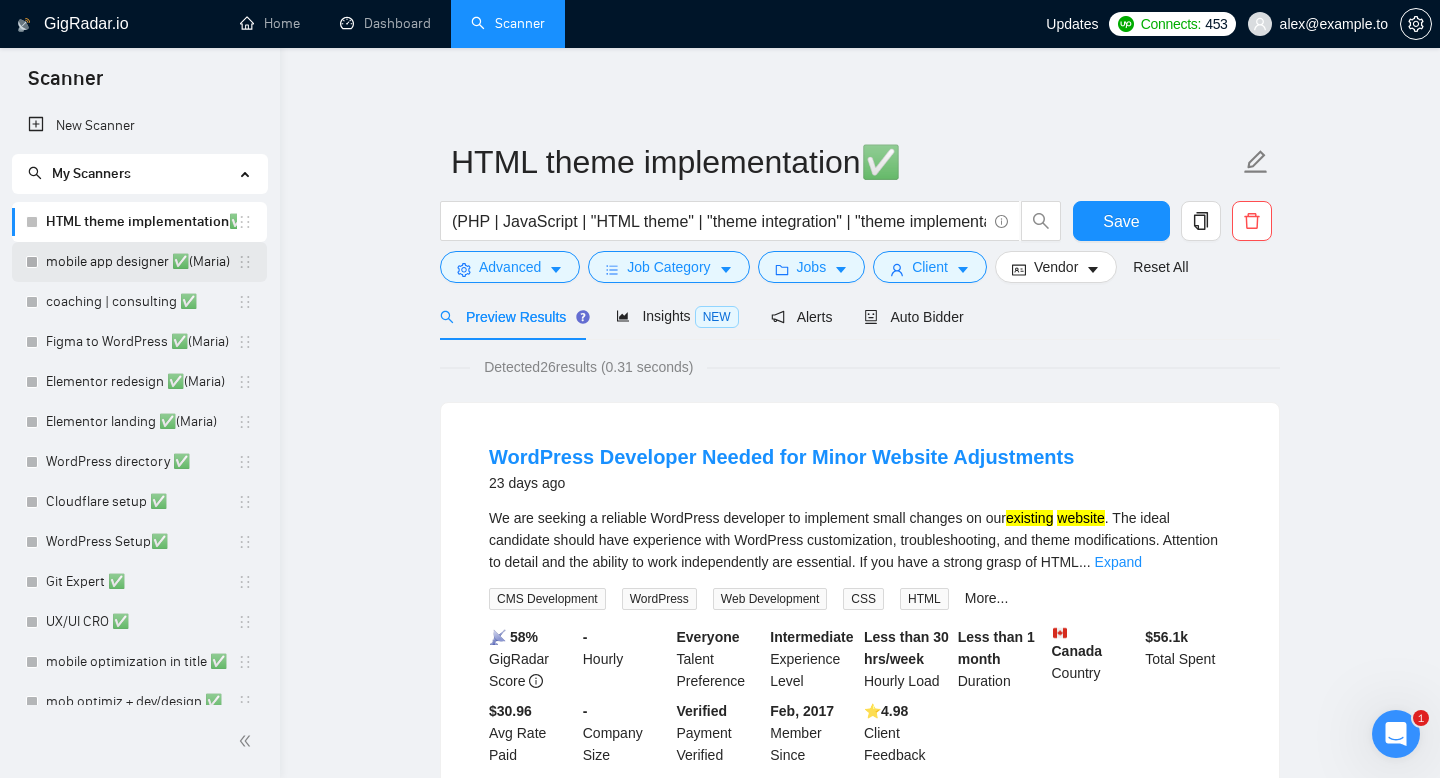 click on "mobile app designer ✅(Maria)" at bounding box center [141, 262] 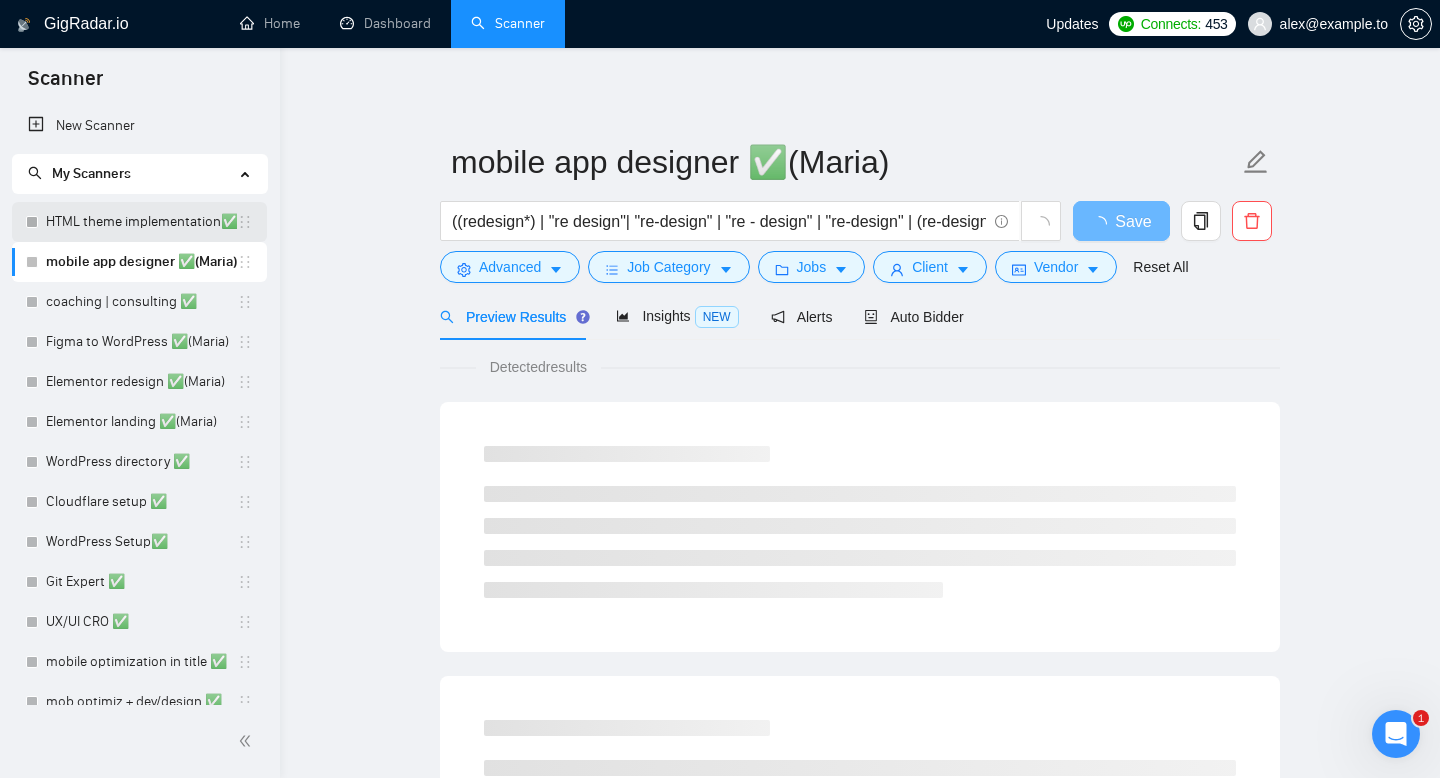 click on "HTML theme implementation✅" at bounding box center [141, 222] 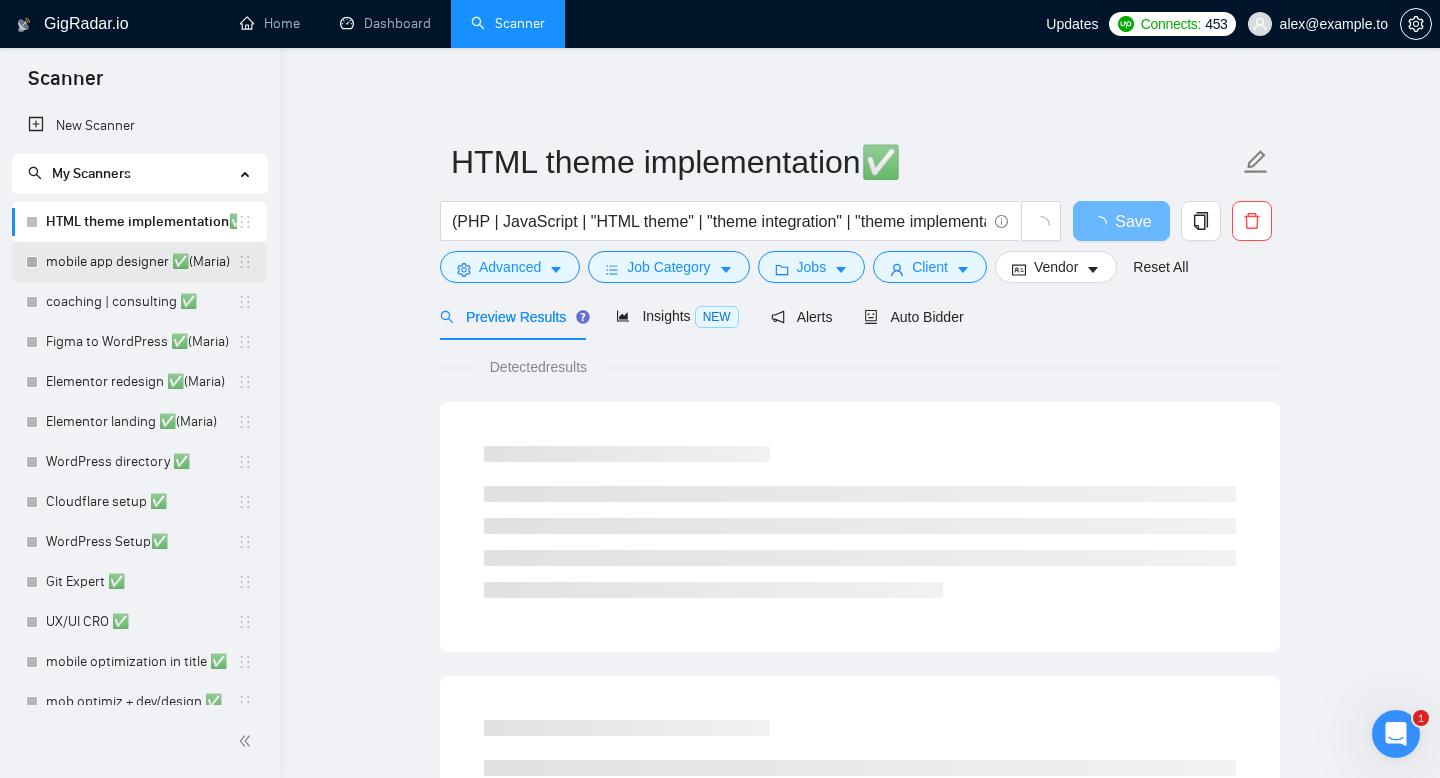 click on "mobile app designer ✅(Maria)" at bounding box center (141, 262) 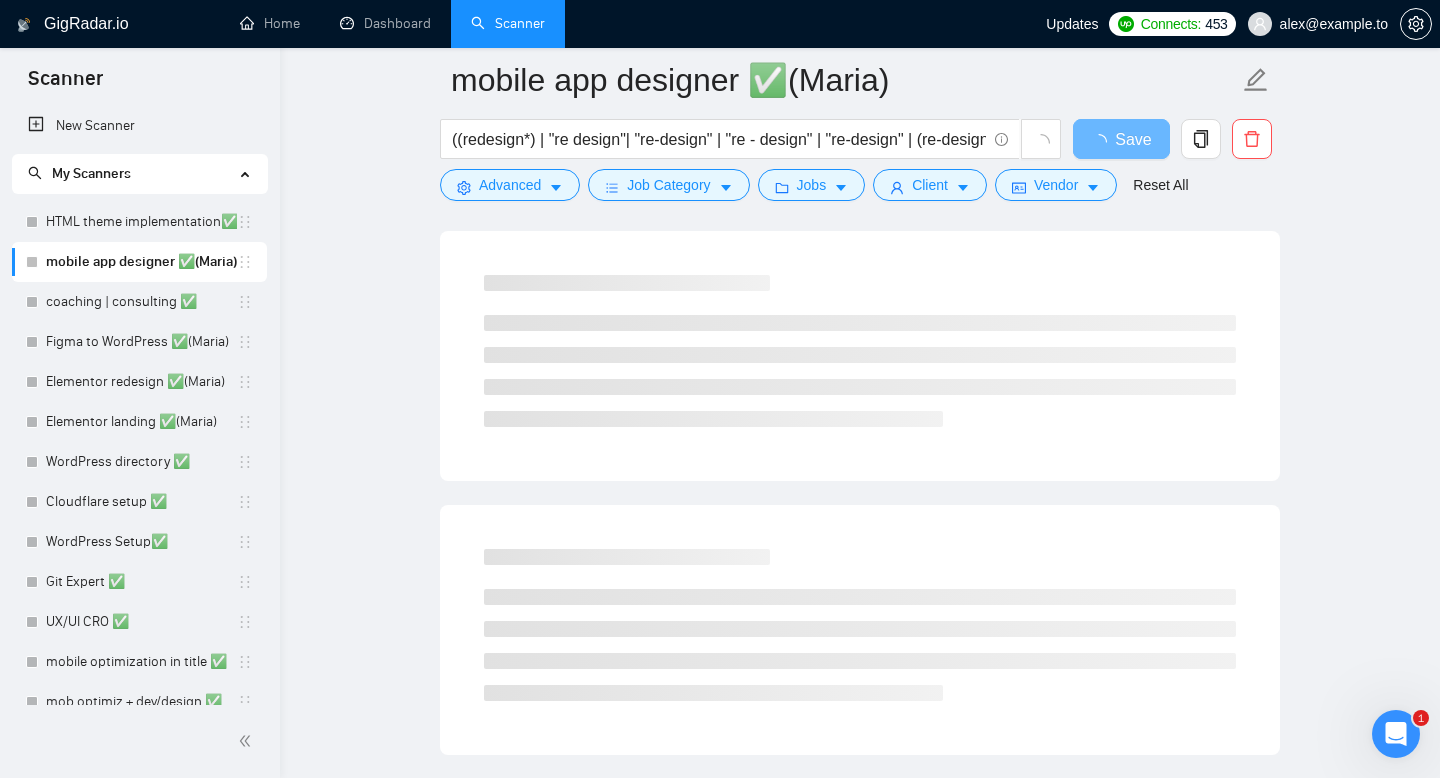 scroll, scrollTop: 0, scrollLeft: 0, axis: both 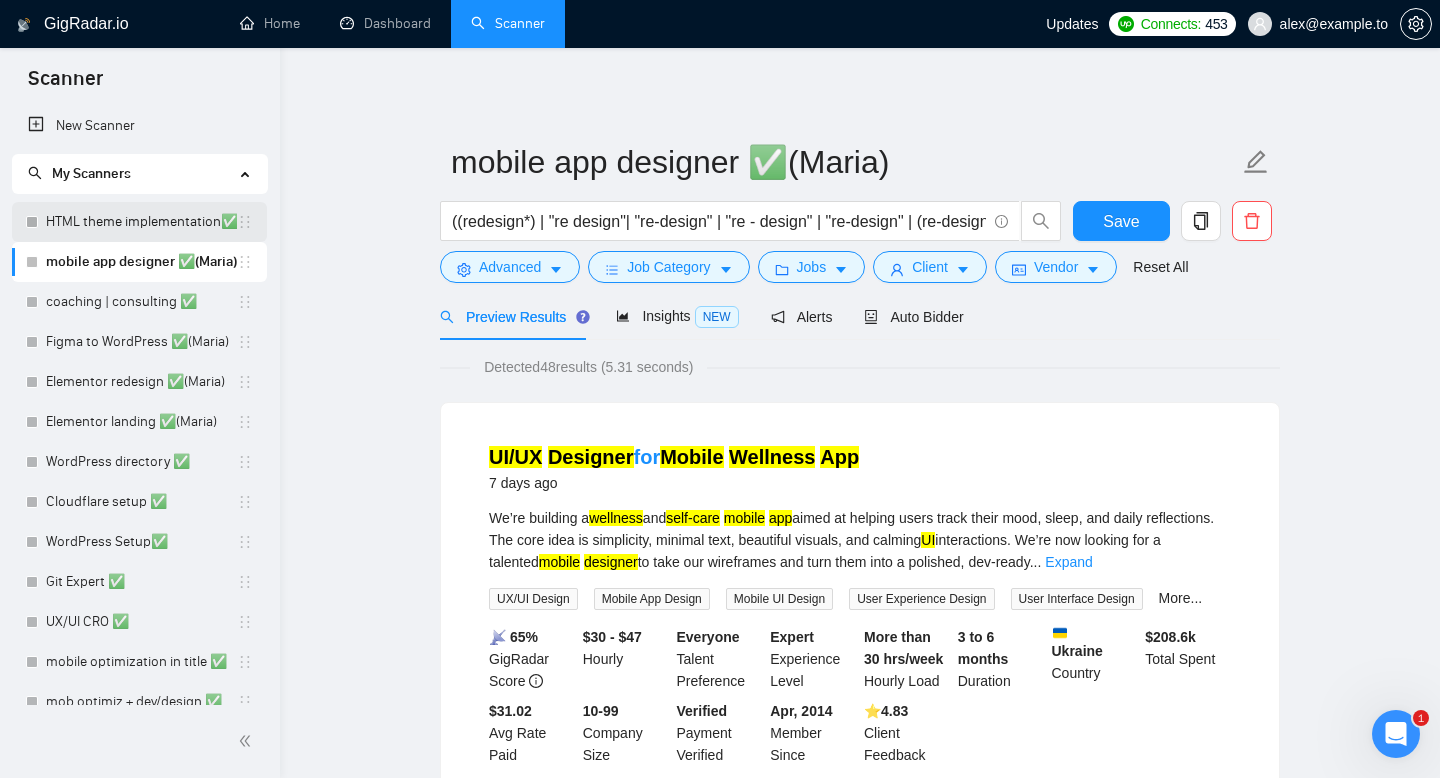 click on "HTML theme implementation✅" at bounding box center [141, 222] 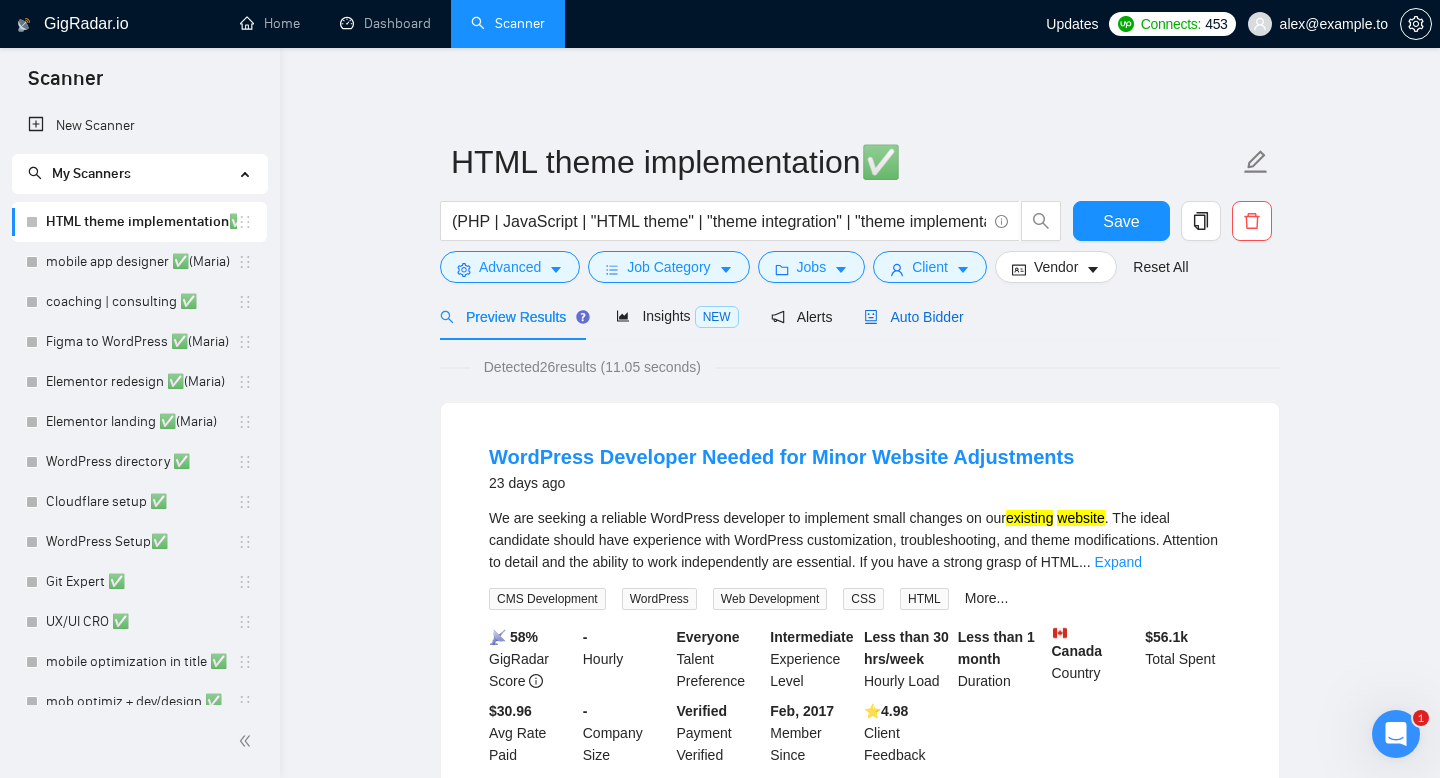 click on "Auto Bidder" at bounding box center (913, 317) 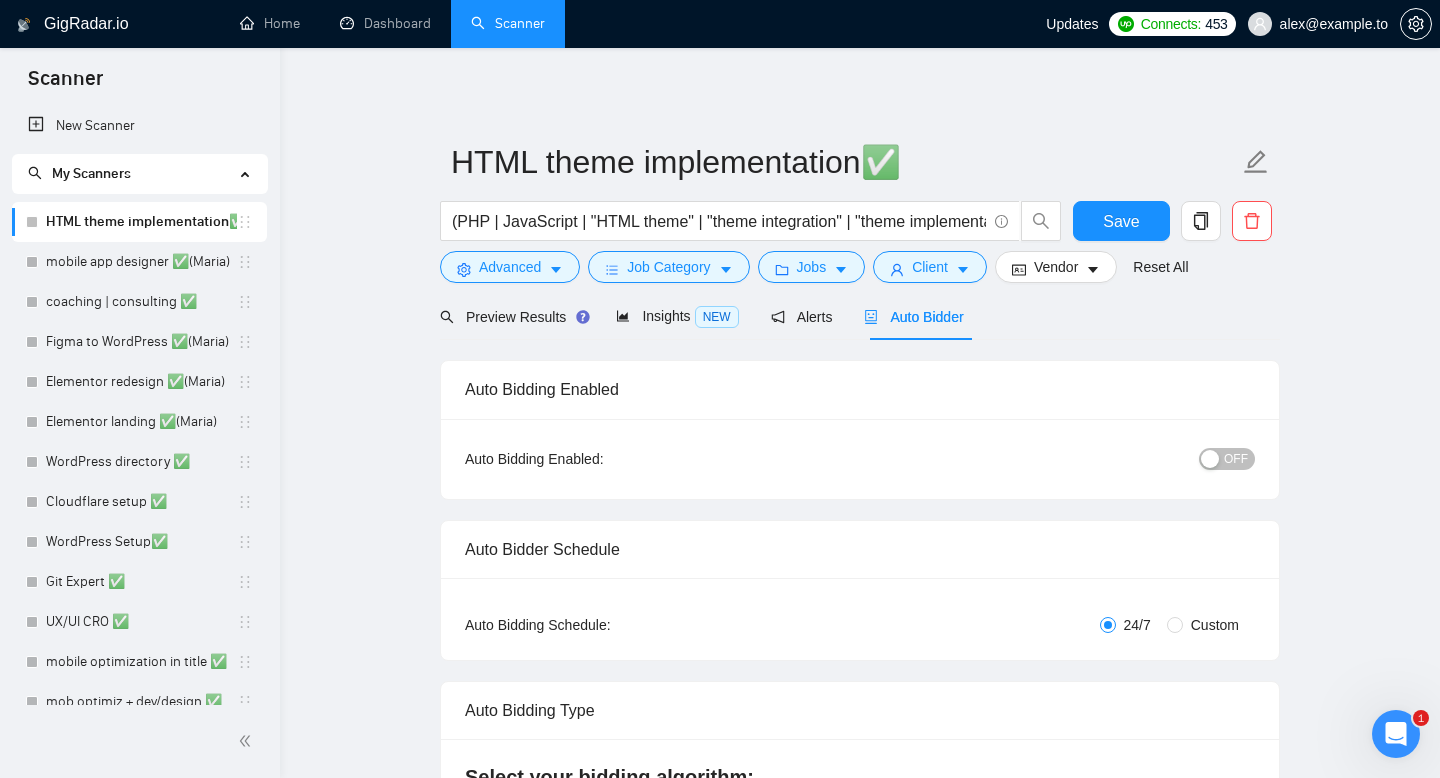 radio on "false" 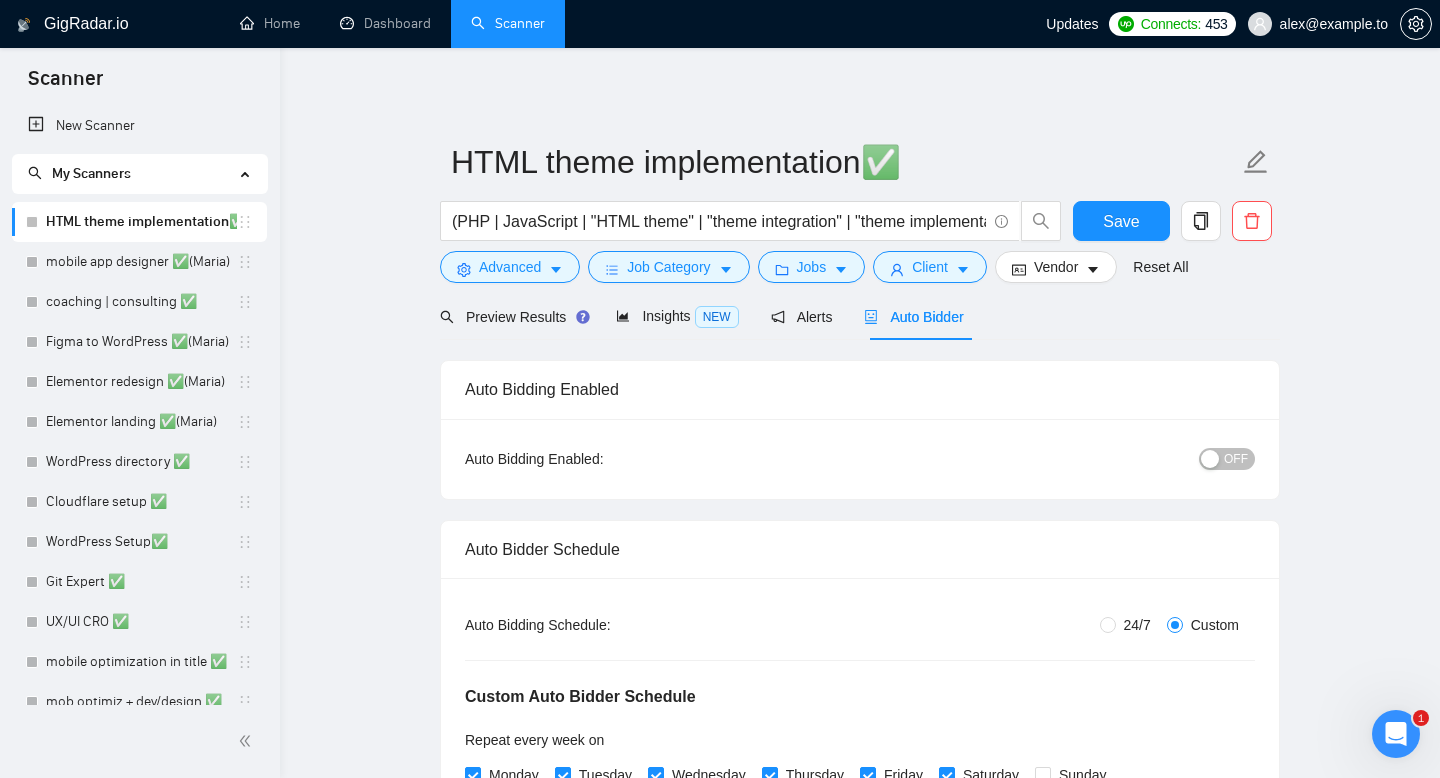 type 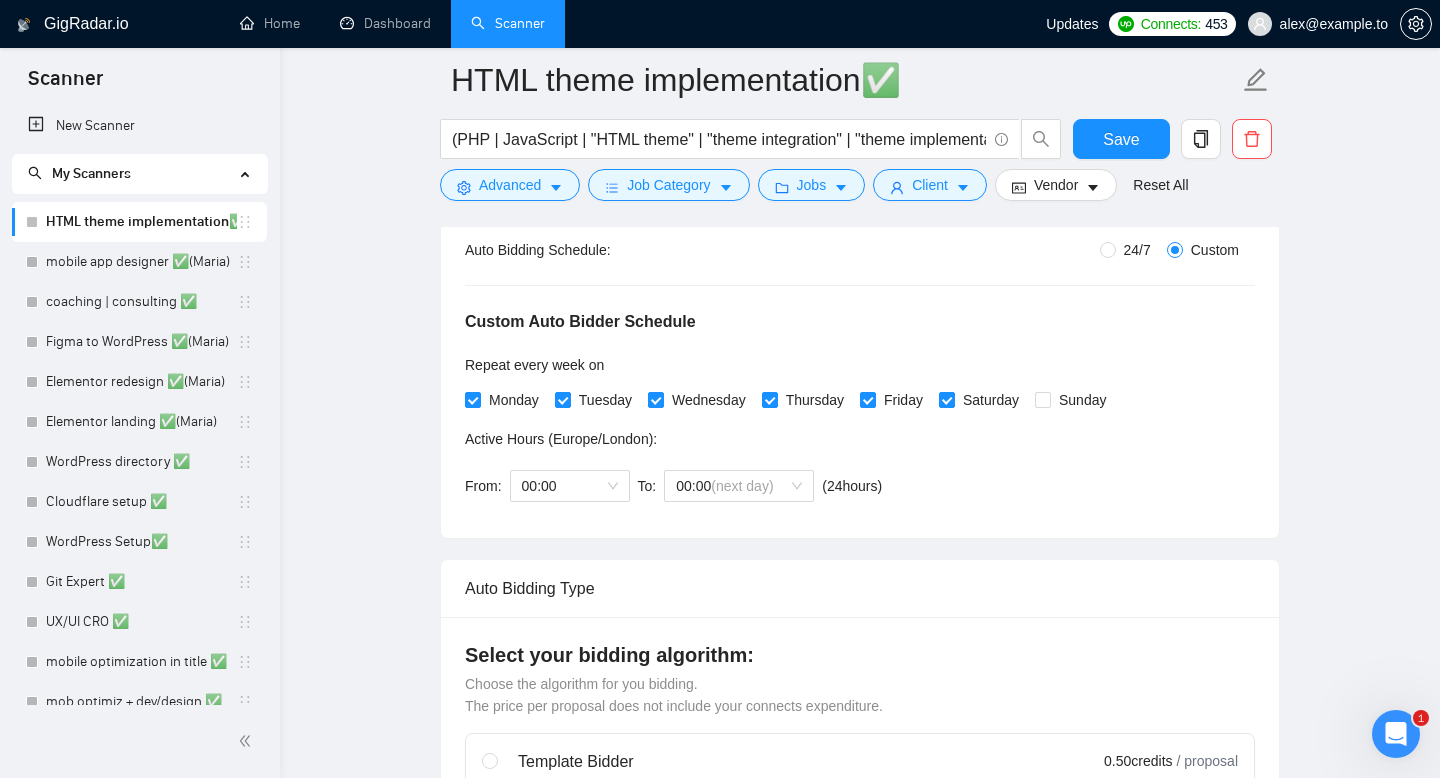 scroll, scrollTop: 390, scrollLeft: 0, axis: vertical 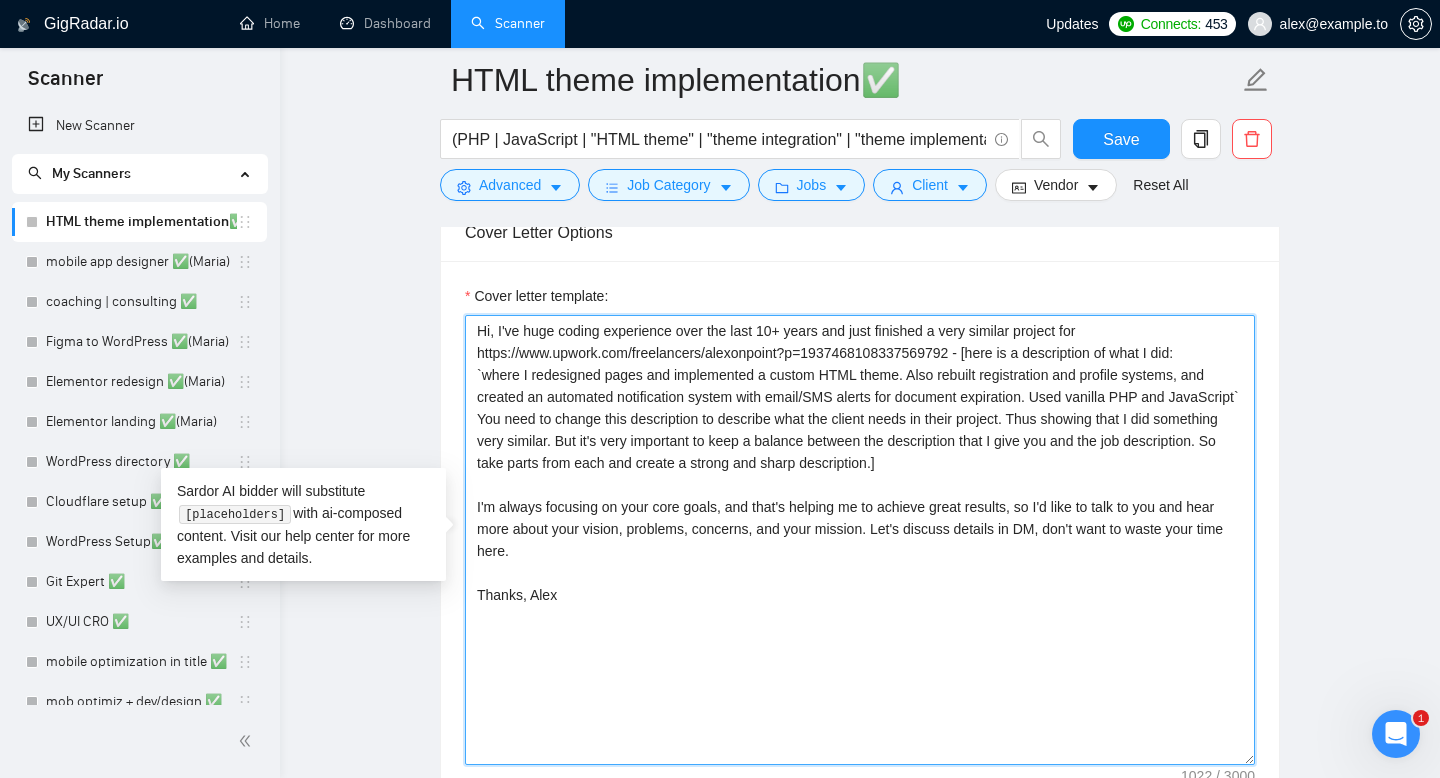 drag, startPoint x: 571, startPoint y: 616, endPoint x: 442, endPoint y: 293, distance: 347.8074 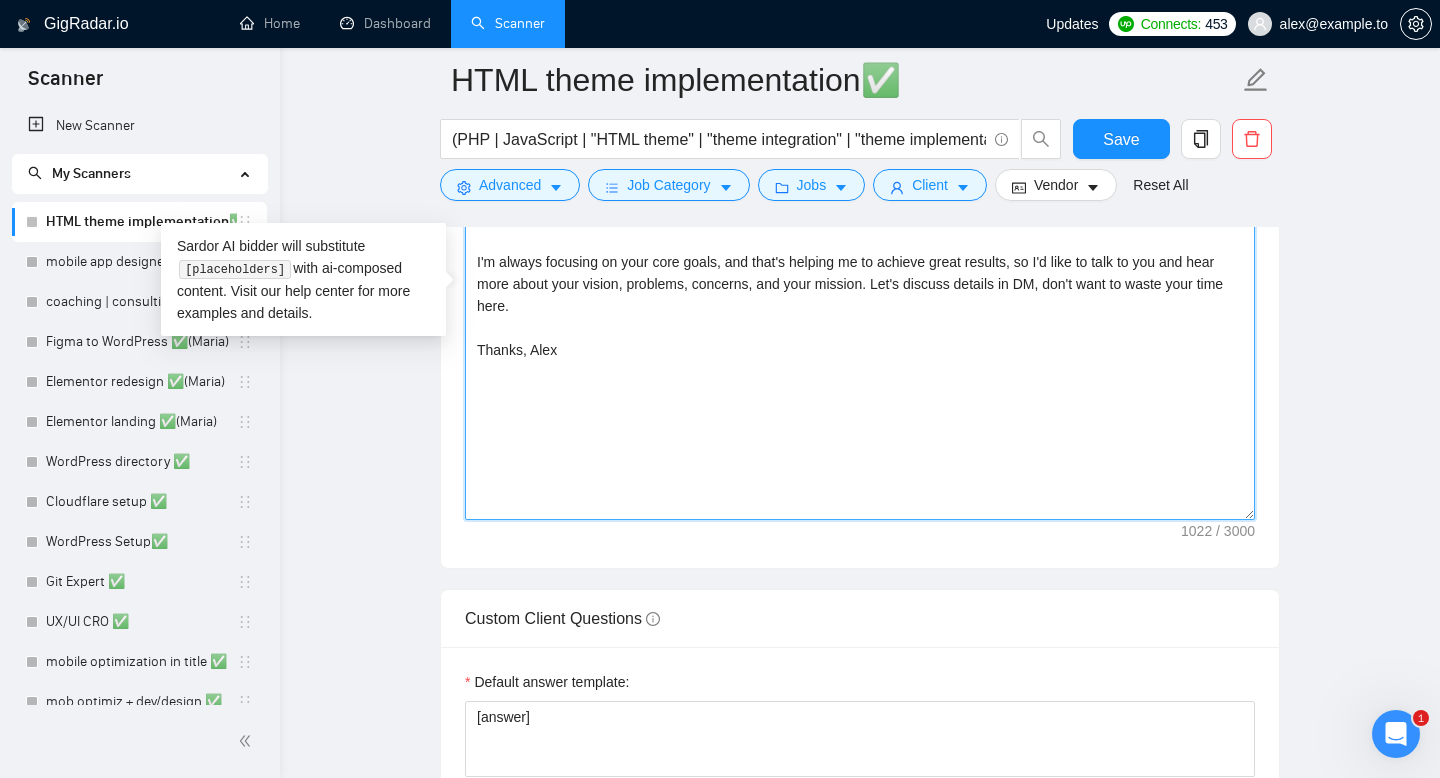 scroll, scrollTop: 1836, scrollLeft: 0, axis: vertical 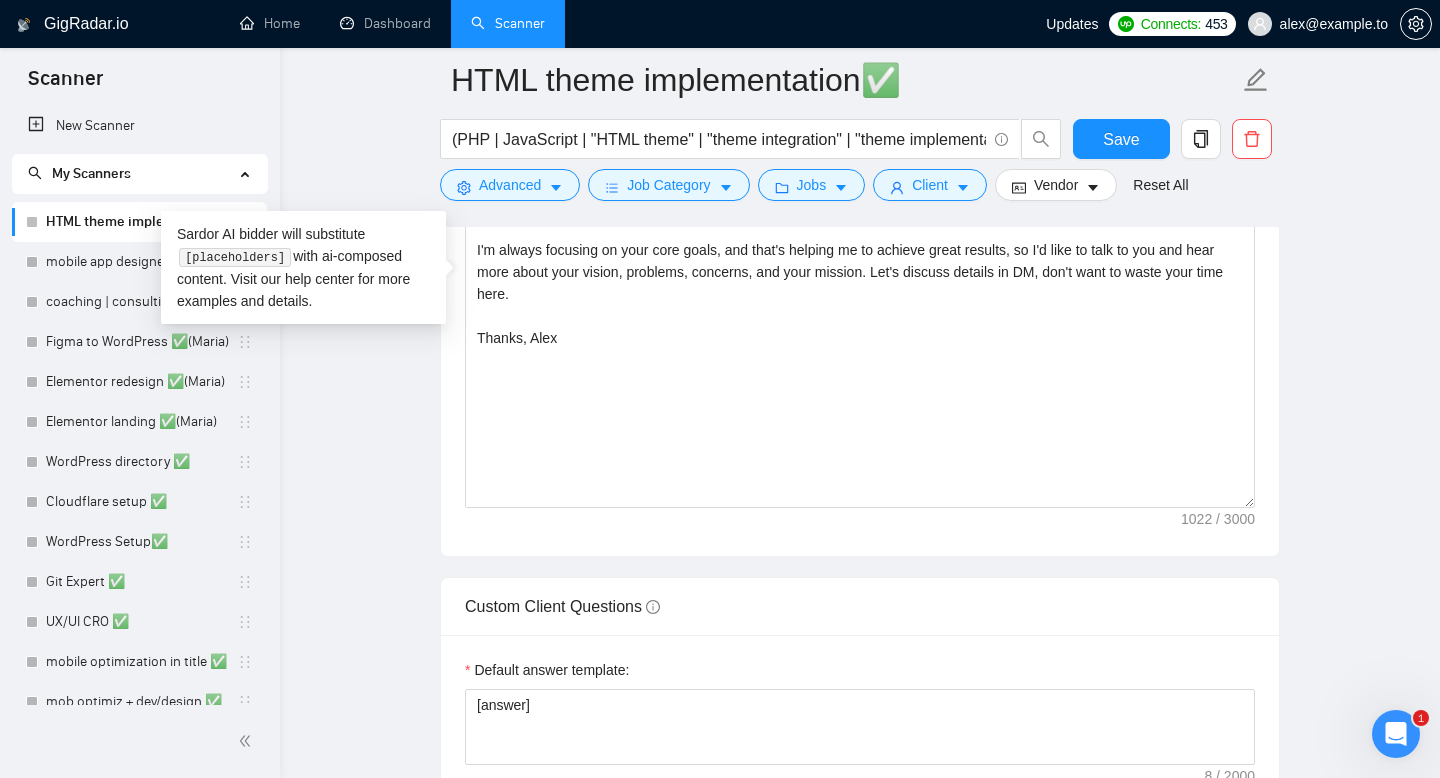 click on "HTML theme implementation✅ ([FIRST]) - GigRadar.io" at bounding box center [860, 595] 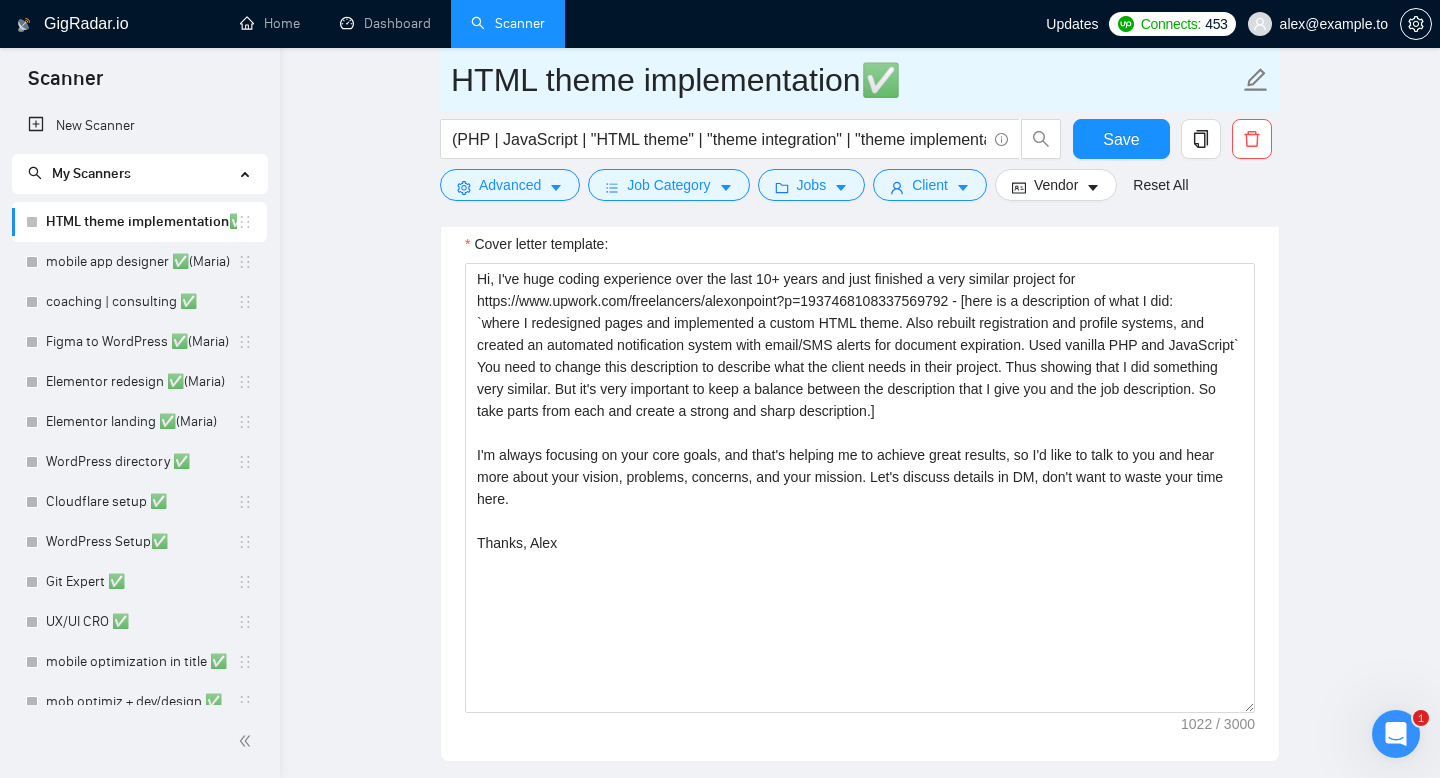 scroll, scrollTop: 1627, scrollLeft: 0, axis: vertical 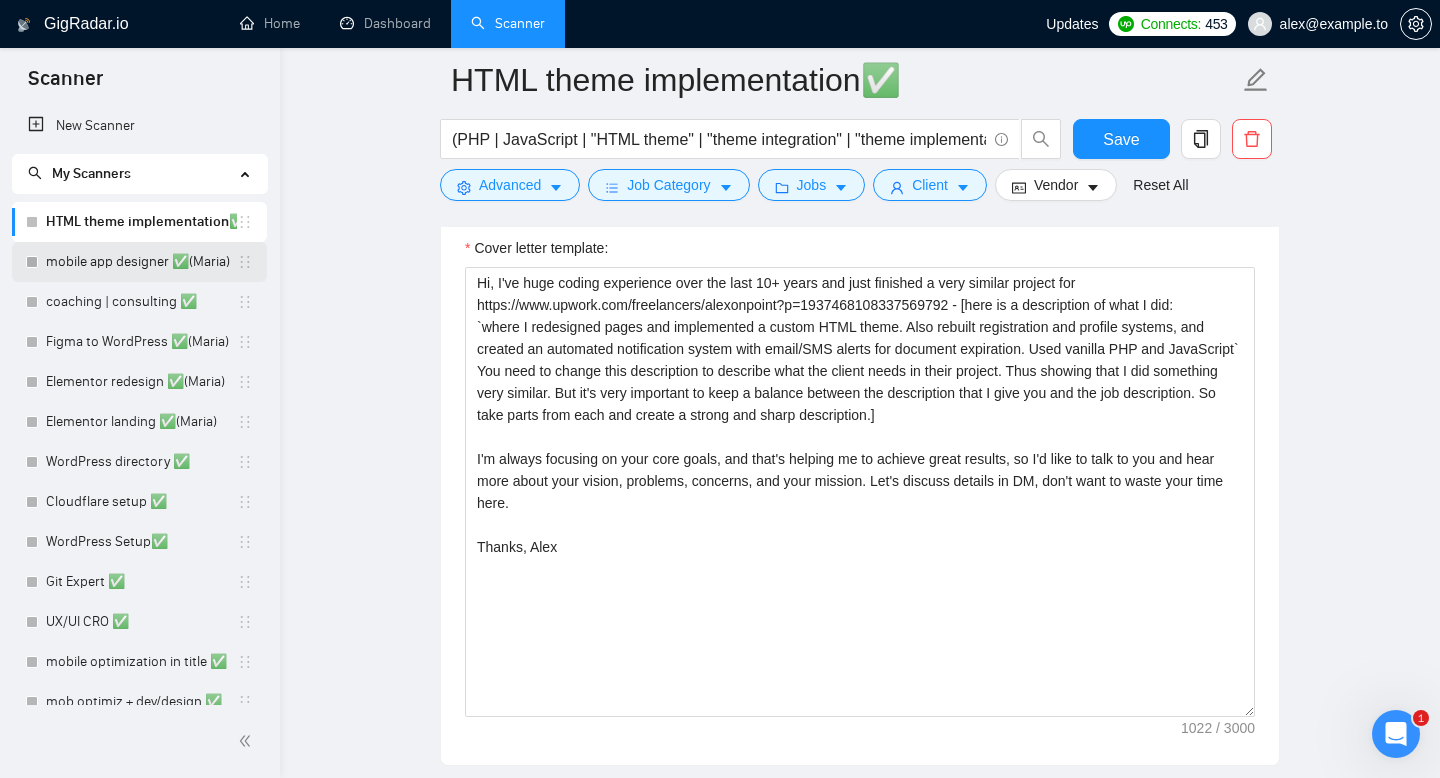 click on "mobile app designer ✅(Maria)" at bounding box center [141, 262] 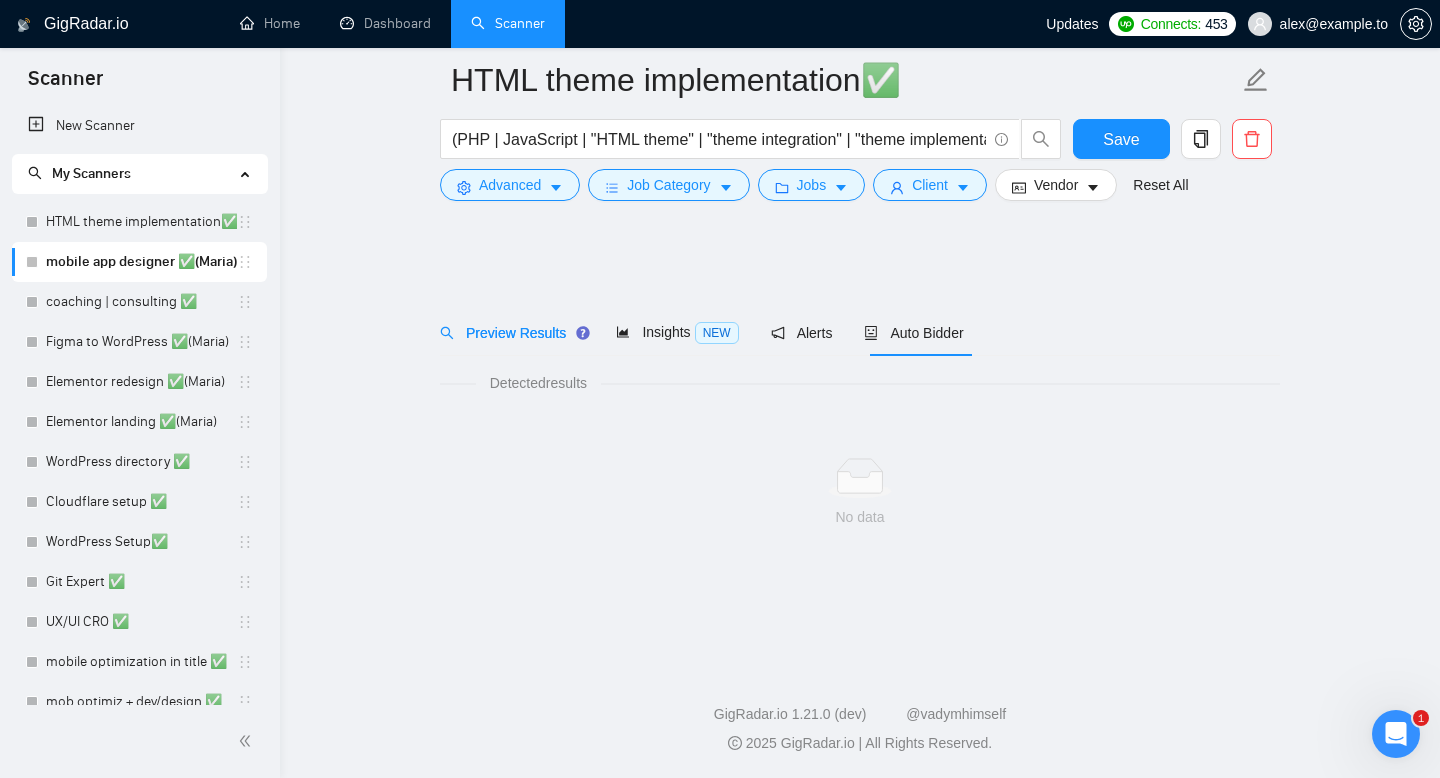 scroll, scrollTop: 0, scrollLeft: 0, axis: both 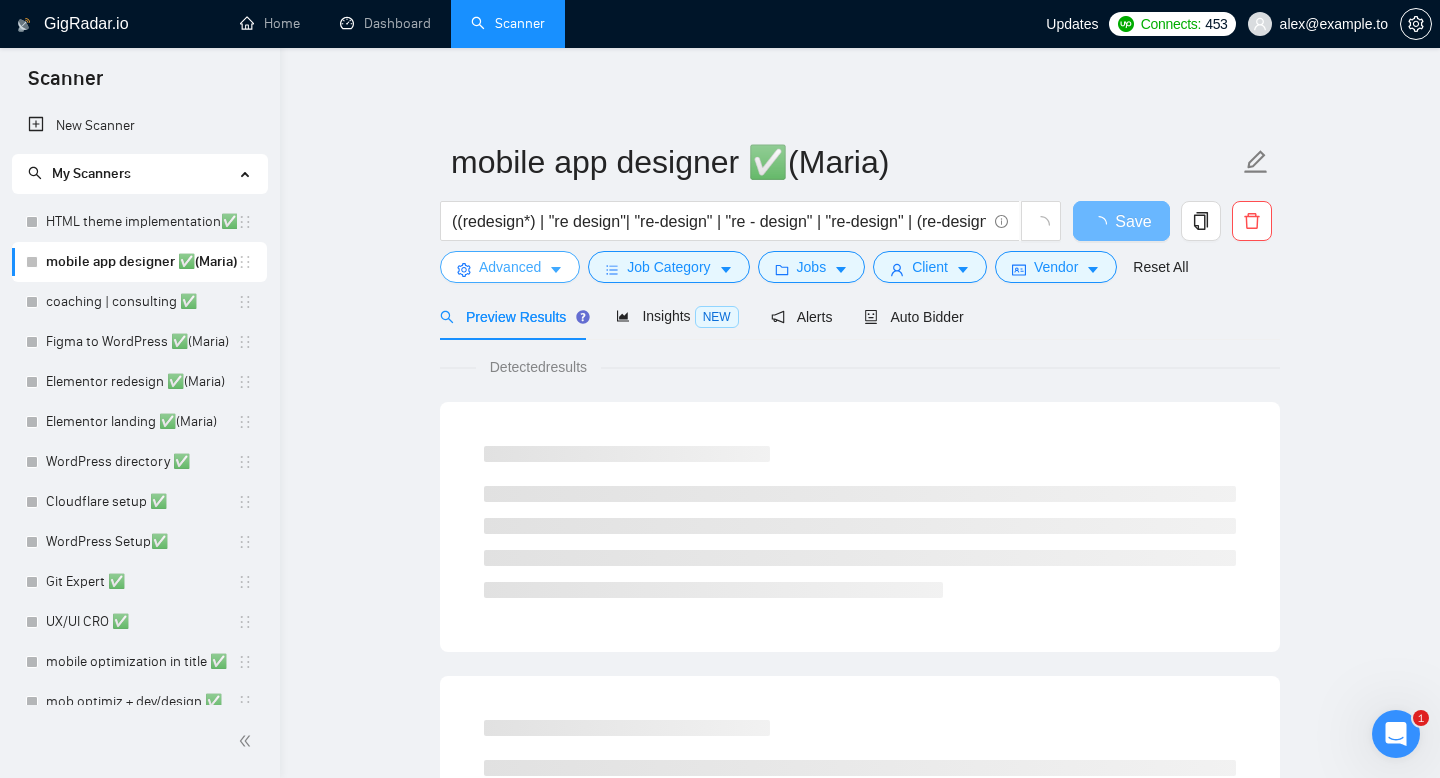 click on "Advanced" at bounding box center [510, 267] 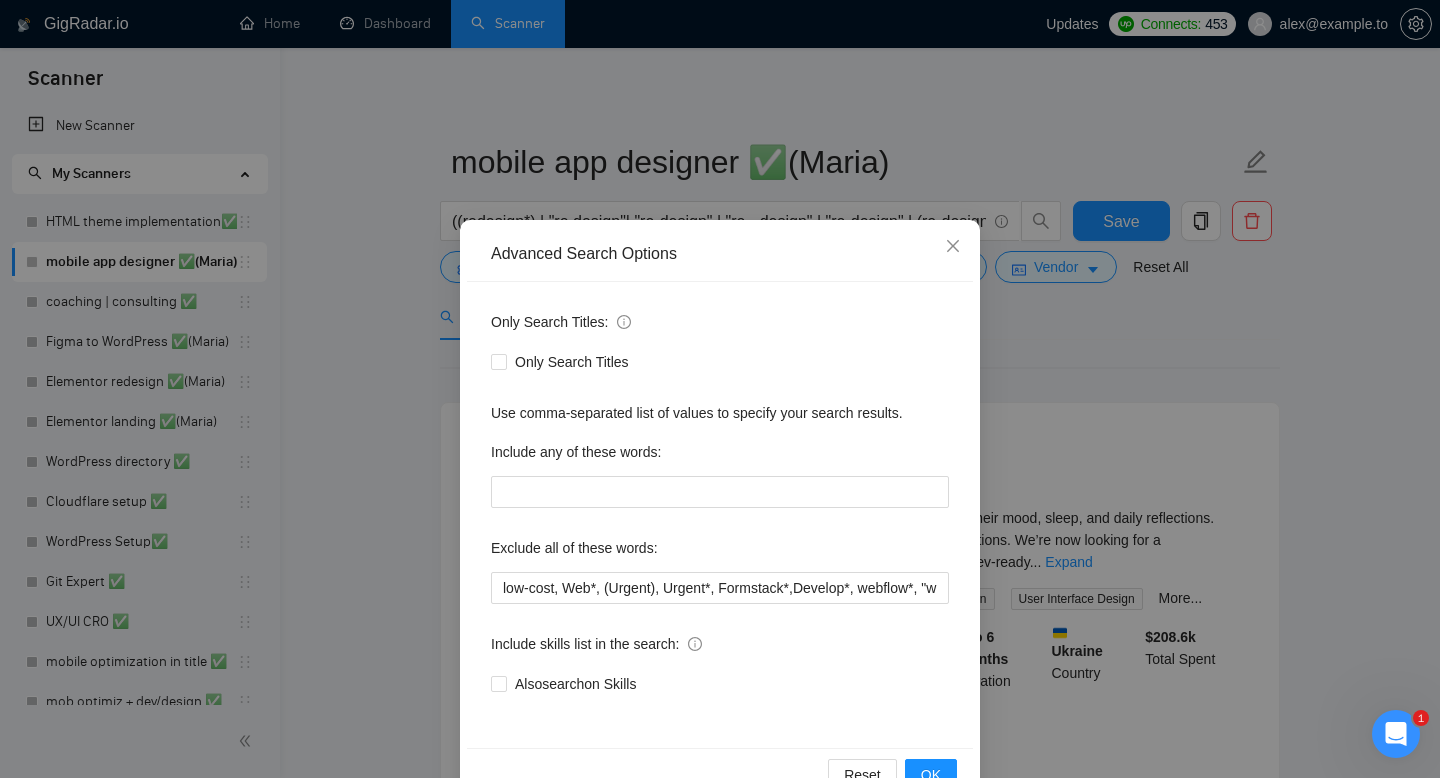 click on "Advanced Search Options Only Search Titles:   Only Search Titles Use comma-separated list of values to specify your search results. Include any of these words: Exclude all of these words: low-cost, Web*, (Urgent), Urgent*, Formstack*,Develop*, webflow*, "web flow", (Wix*), Framer*, (Shopify*), Squarespace*, Kajabi*, ClickFunnels*, "Click Funnels", "Hub Spot", HubSpot, "Bricks Builder", GoHighLevel*, (bug*), "short term", asap*, today*, tomorrow*, tutor*, coach*, "teach me", "no agency", "no agencies", "BigCommerce", "Big Commerce", python*, react*, django*, zoho*, "Oxygen Builder", Funnelish*, "Custom illustration", "Progressive Web App", (PWA), PWA*, "Freelancers only", "join our team", "Video Editor", Elementor*, Graphic*, wpbakery*, guidance*, Lovable*, FlutterFlow*, Flutter*, PowerAutomate*, Magento*, Angular*,  "Facebook ad",  "Facebook ads", "no design", "Go High Level", XenForo* Include skills list in the search:   Also  search  on Skills Reset OK" at bounding box center (720, 389) 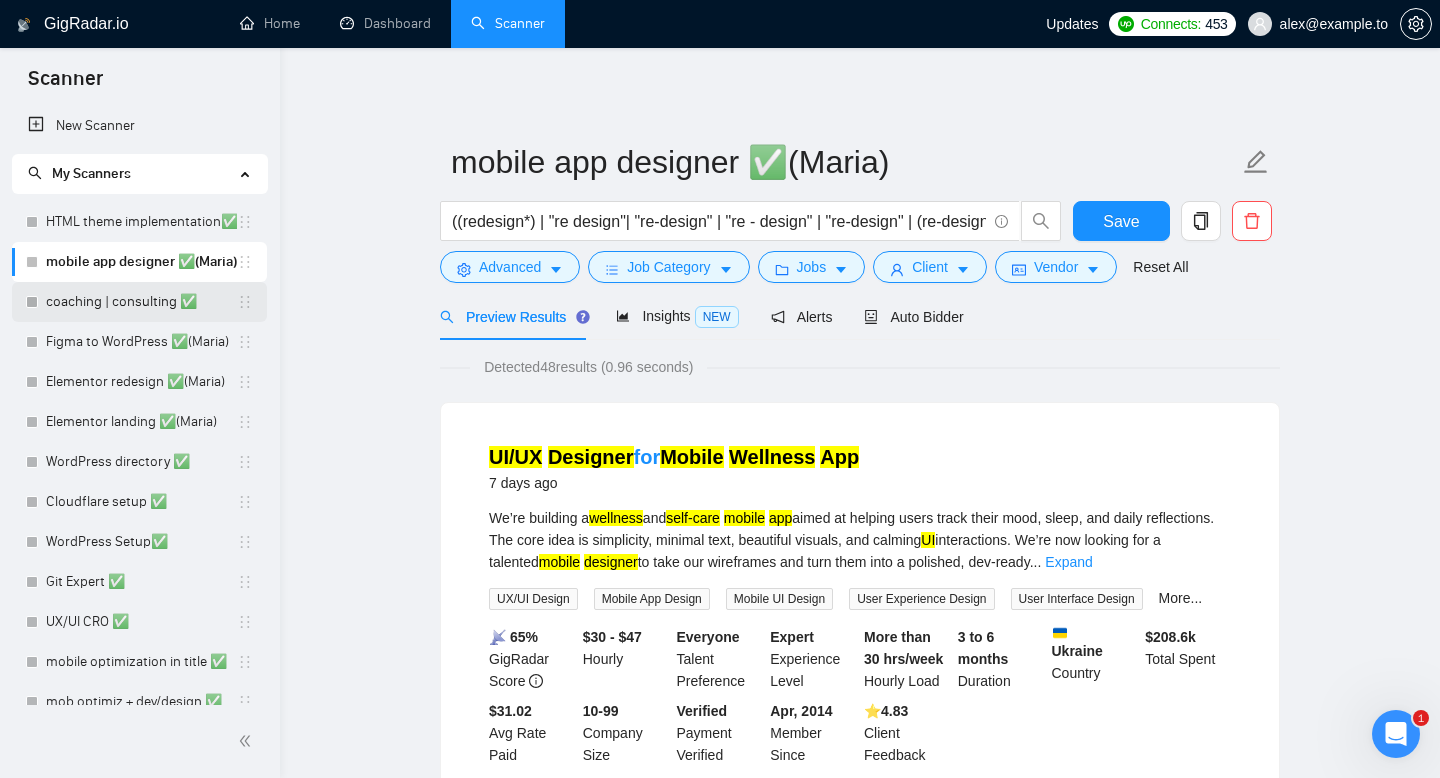 click on "coaching | consulting ✅" at bounding box center (141, 302) 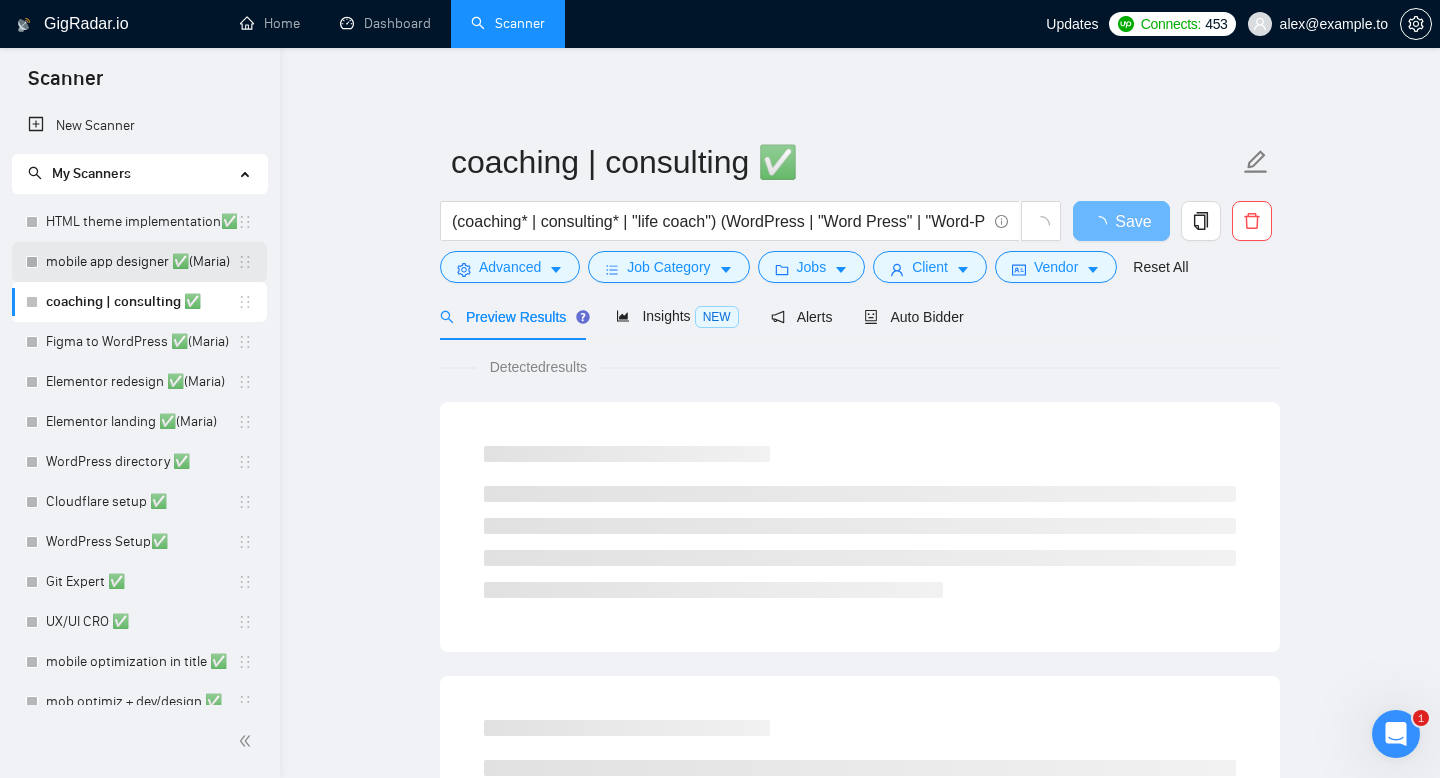 click on "mobile app designer ✅(Maria)" at bounding box center [141, 262] 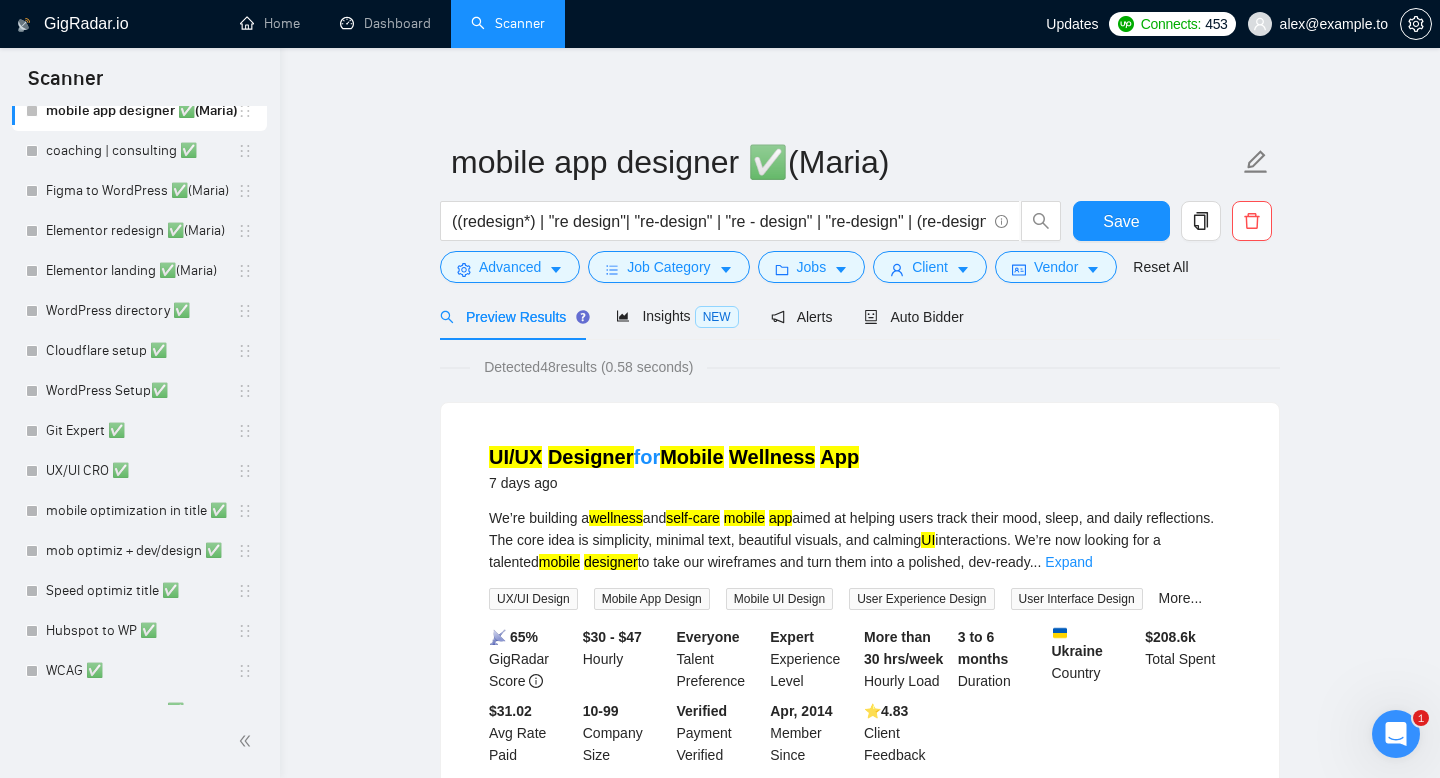 scroll, scrollTop: 0, scrollLeft: 0, axis: both 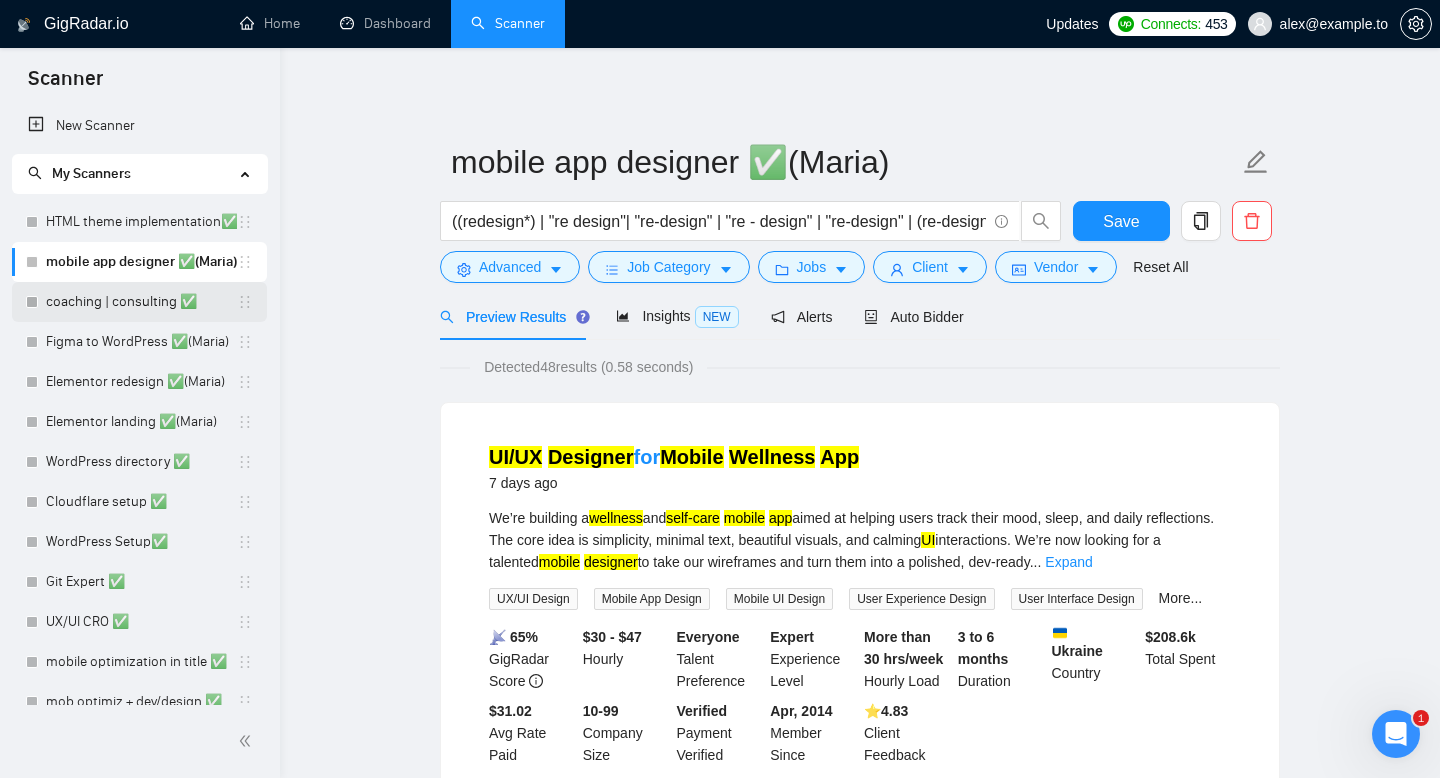 click on "coaching | consulting ✅" at bounding box center (141, 302) 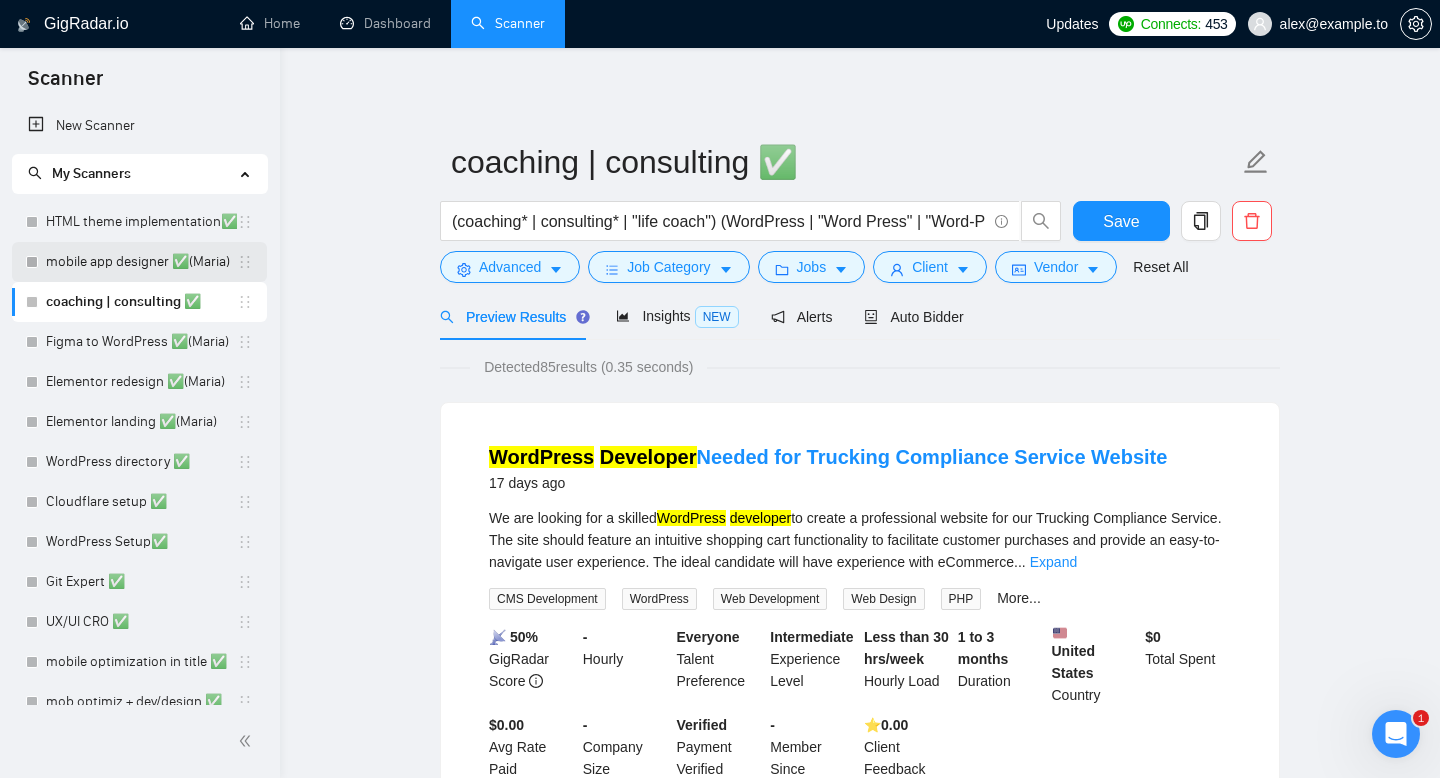 click on "mobile app designer ✅(Maria)" at bounding box center (141, 262) 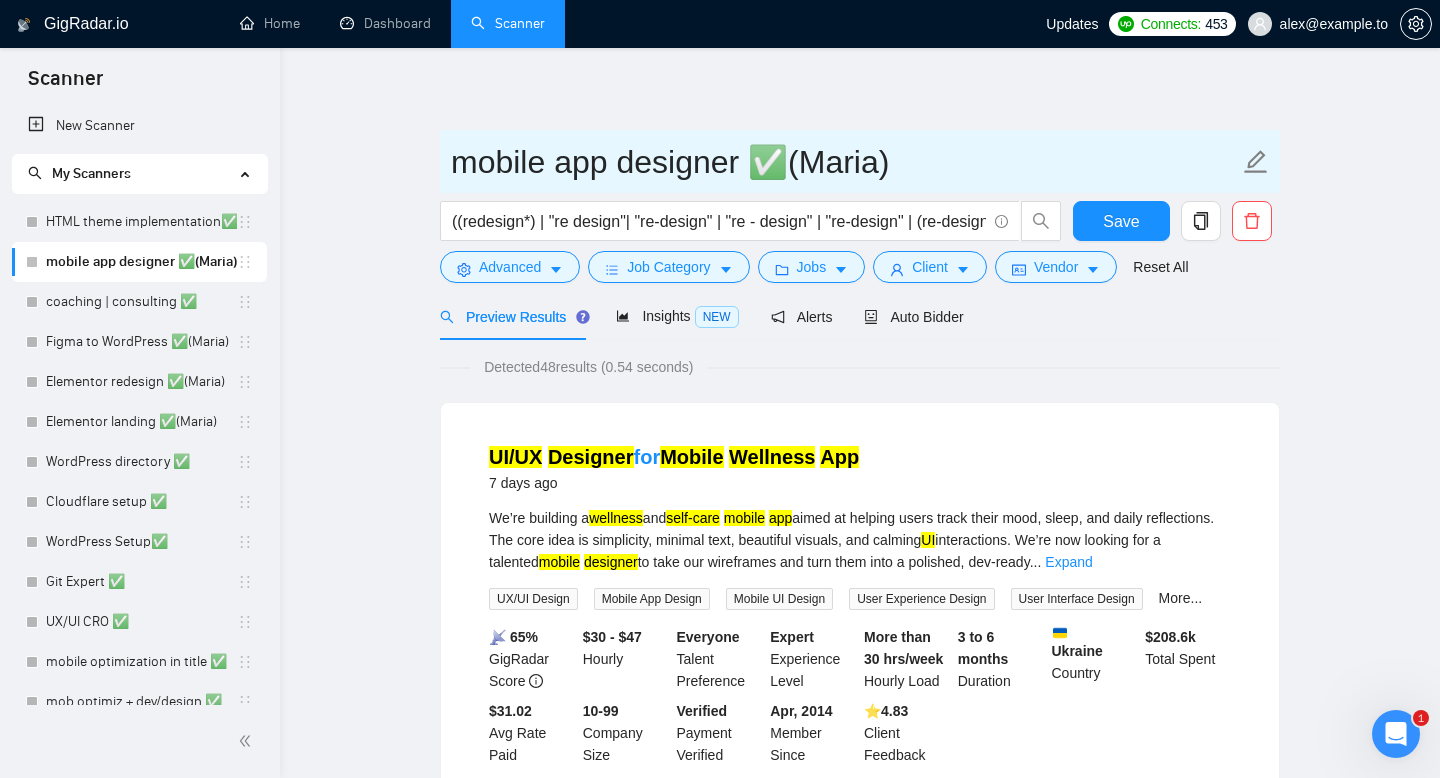 click on "mobile app designer ✅(Maria)" at bounding box center (845, 162) 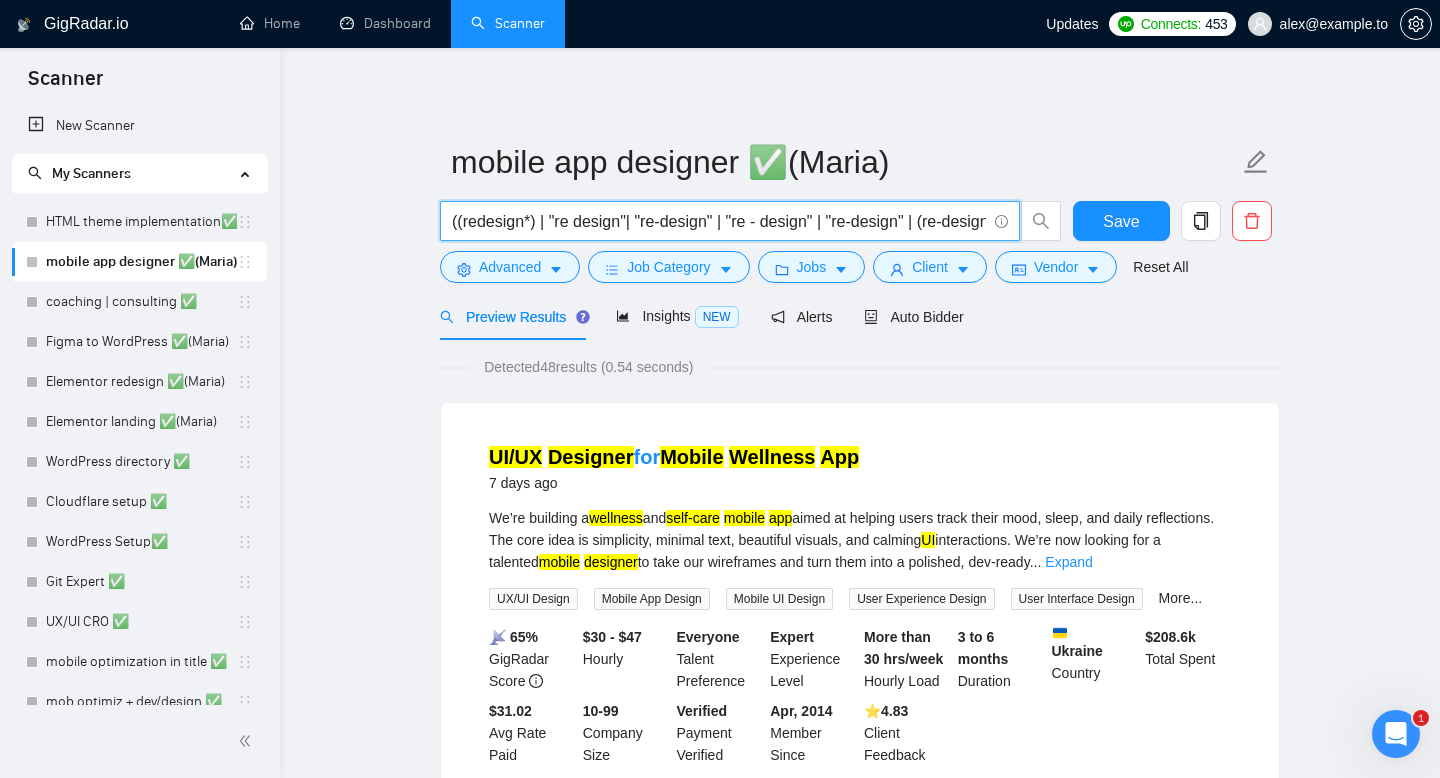 click on "((redesign*) | "re design"| "re-design" | "re - design" | "re-design" | (re-design*) | design* | "ui/ux" | "ui ux" | "uiux" | "ui" | "ux") ((mobile*) | app | application | "iOS" | "android") (fitness* | wellness* | health* | workout* | exercise* | strength* | self-care* | sport*)" at bounding box center [719, 221] 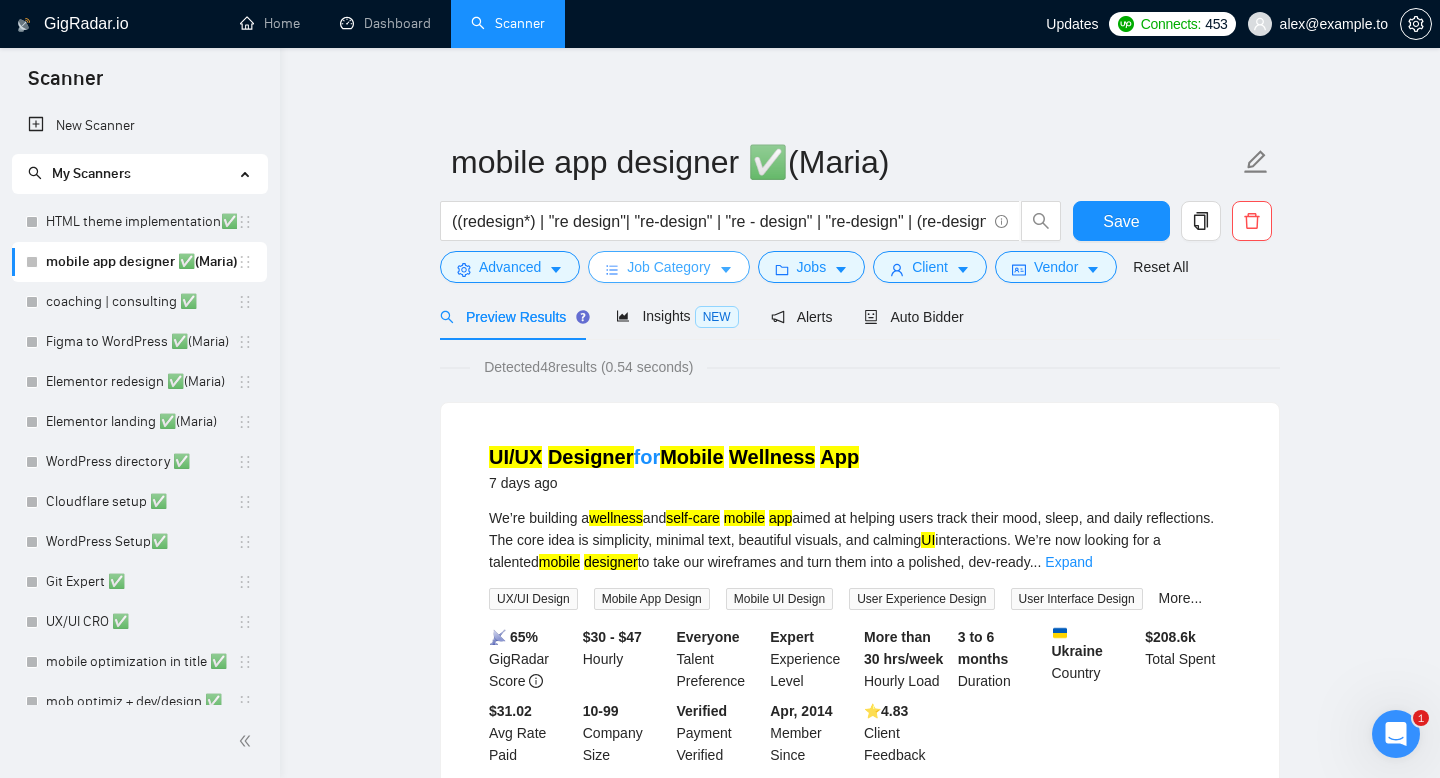 click on "Job Category" at bounding box center [668, 267] 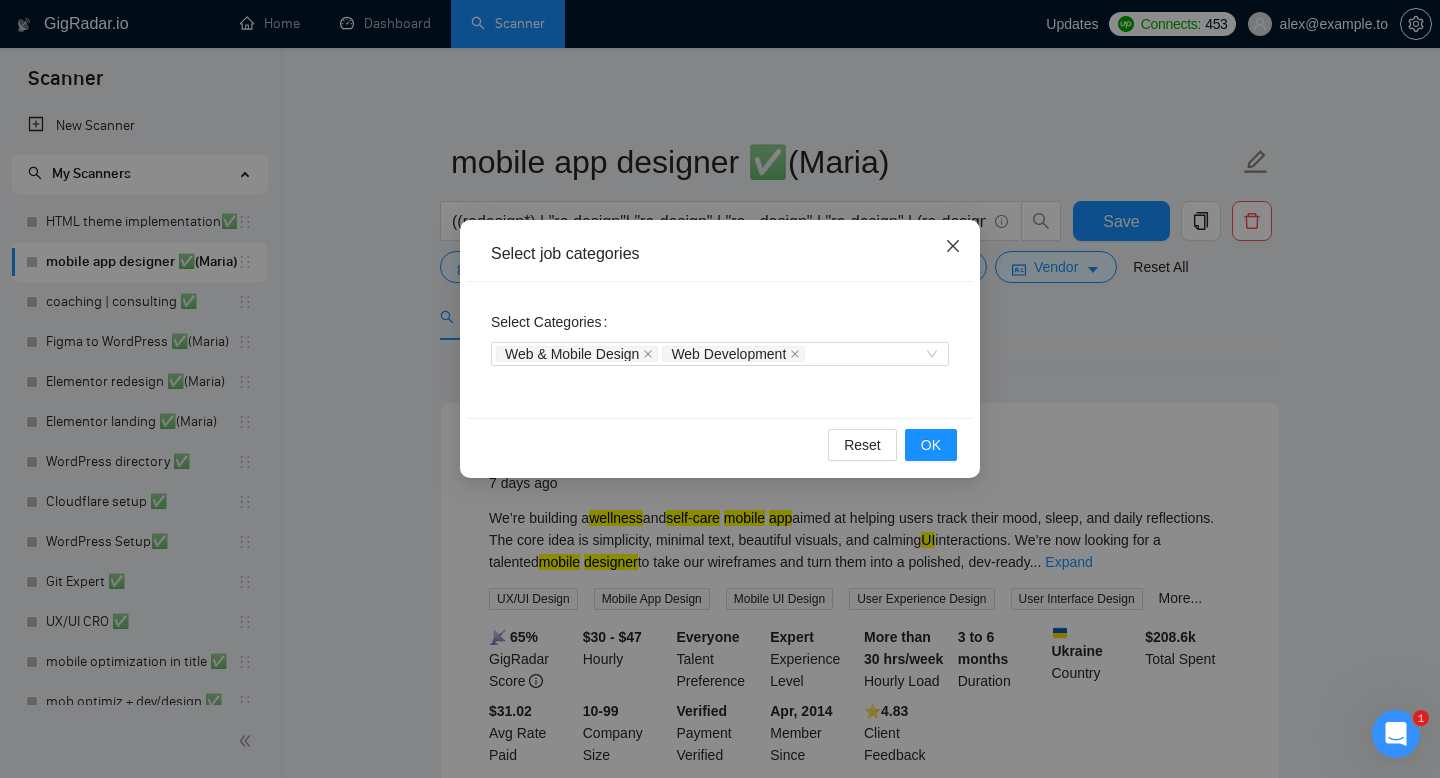 click at bounding box center [953, 247] 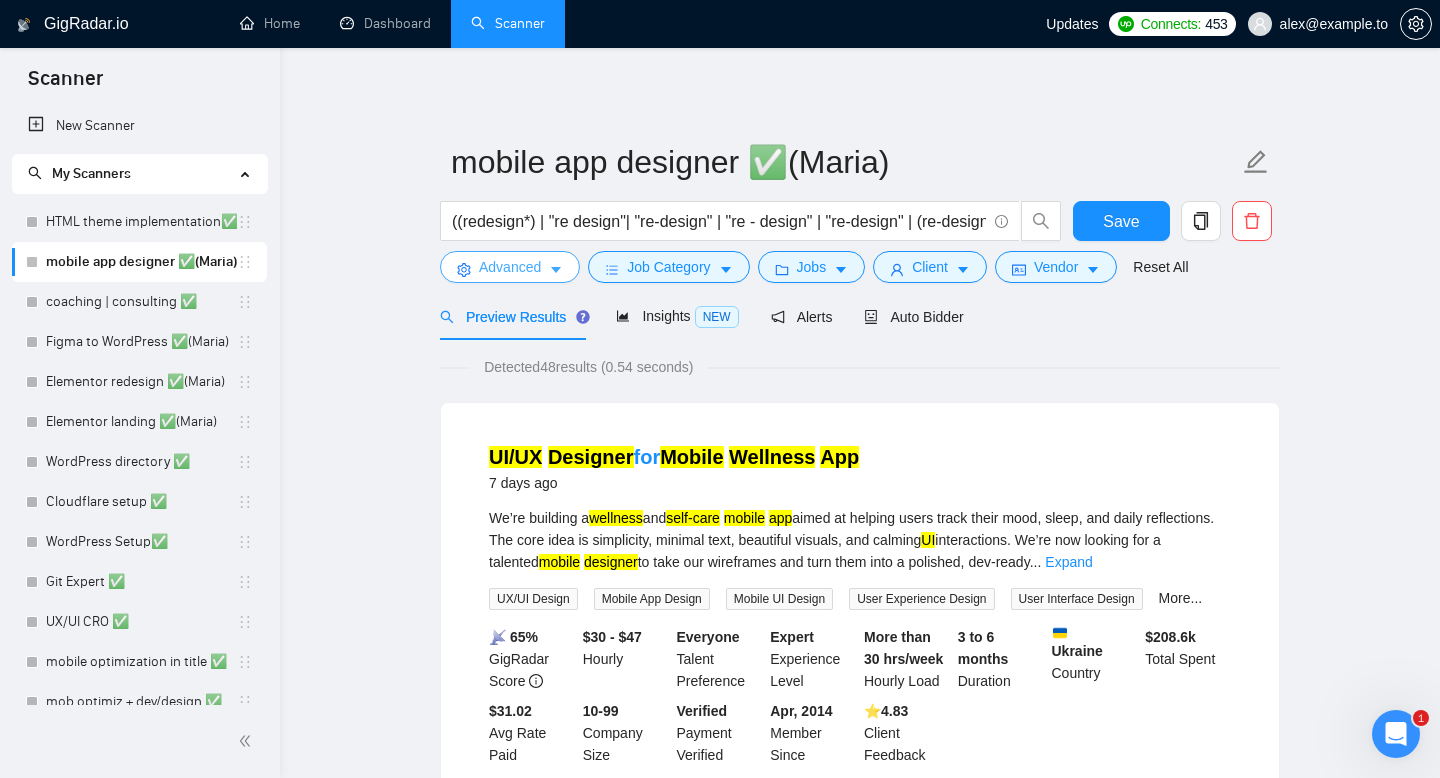 click on "Advanced" at bounding box center [510, 267] 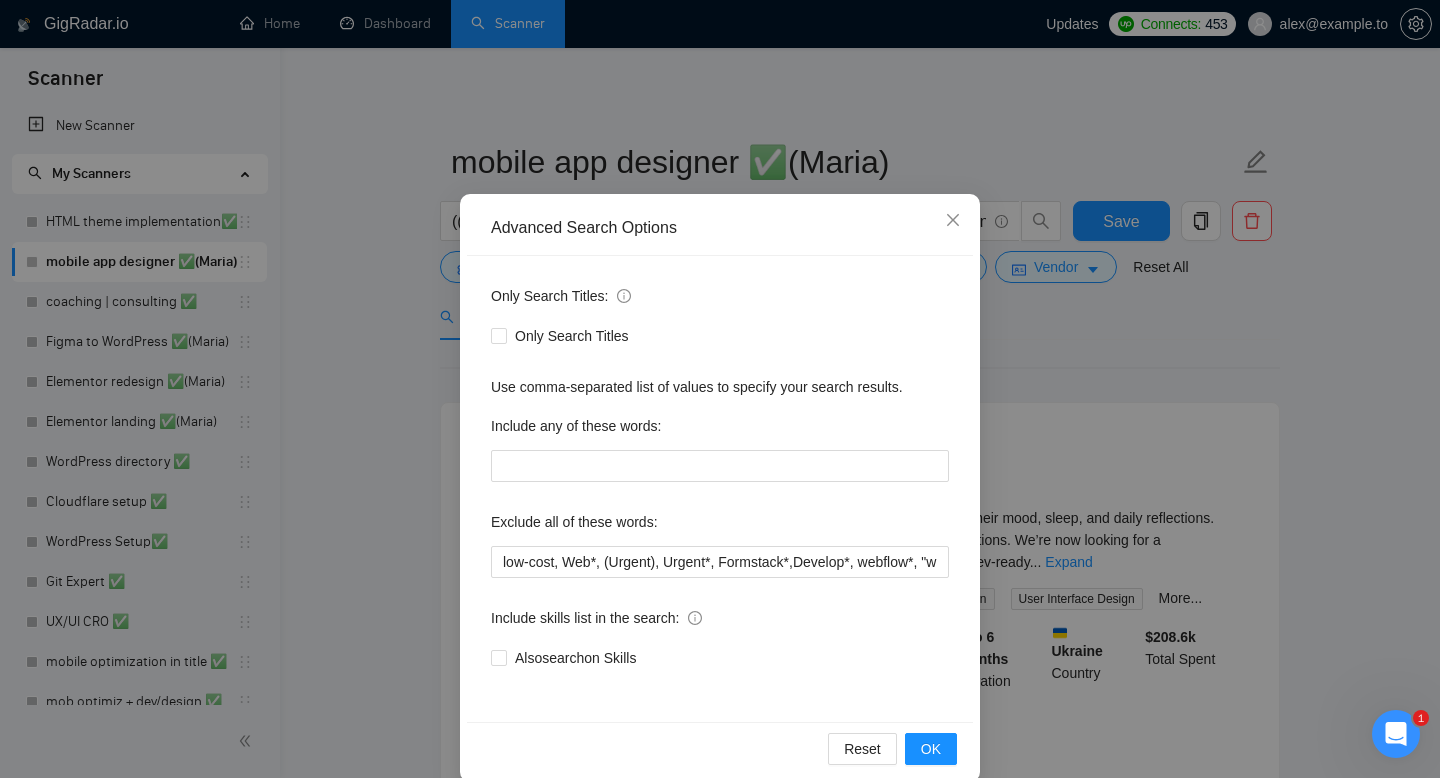 scroll, scrollTop: 32, scrollLeft: 0, axis: vertical 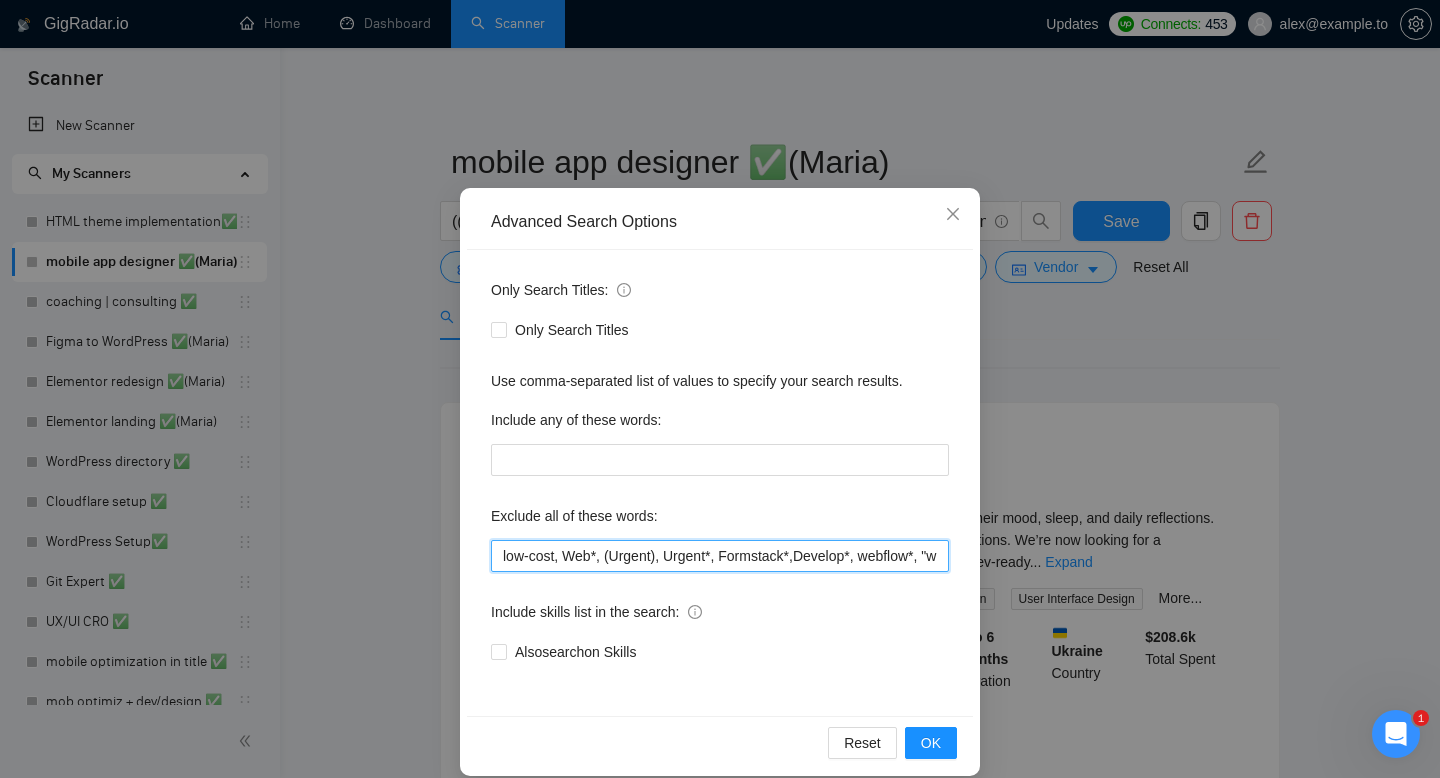 click on "low-cost, Web*, (Urgent), Urgent*, Formstack*,Develop*, webflow*, "web flow", (Wix*), Framer*, (Shopify*), Squarespace*, Kajabi*, ClickFunnels*, "Click Funnels", "Hub Spot", HubSpot, "Bricks Builder", GoHighLevel*, (bug*), "short term", asap*, today*, tomorrow*, tutor*, coach*, "teach me", "no agency", "no agencies", "BigCommerce", "Big Commerce", python*, react*, django*, zoho*, "Oxygen Builder", Funnelish*, "Custom illustration", "Progressive Web App", (PWA), PWA*, "Freelancers only", "join our team", "Video Editor", Elementor*, Graphic*, wpbakery*, guidance*, Lovable*, FlutterFlow*, Flutter*, PowerAutomate*, Magento*, Angular*,  "Facebook ad",  "Facebook ads", "no design", "Go High Level", XenForo*" at bounding box center (720, 556) 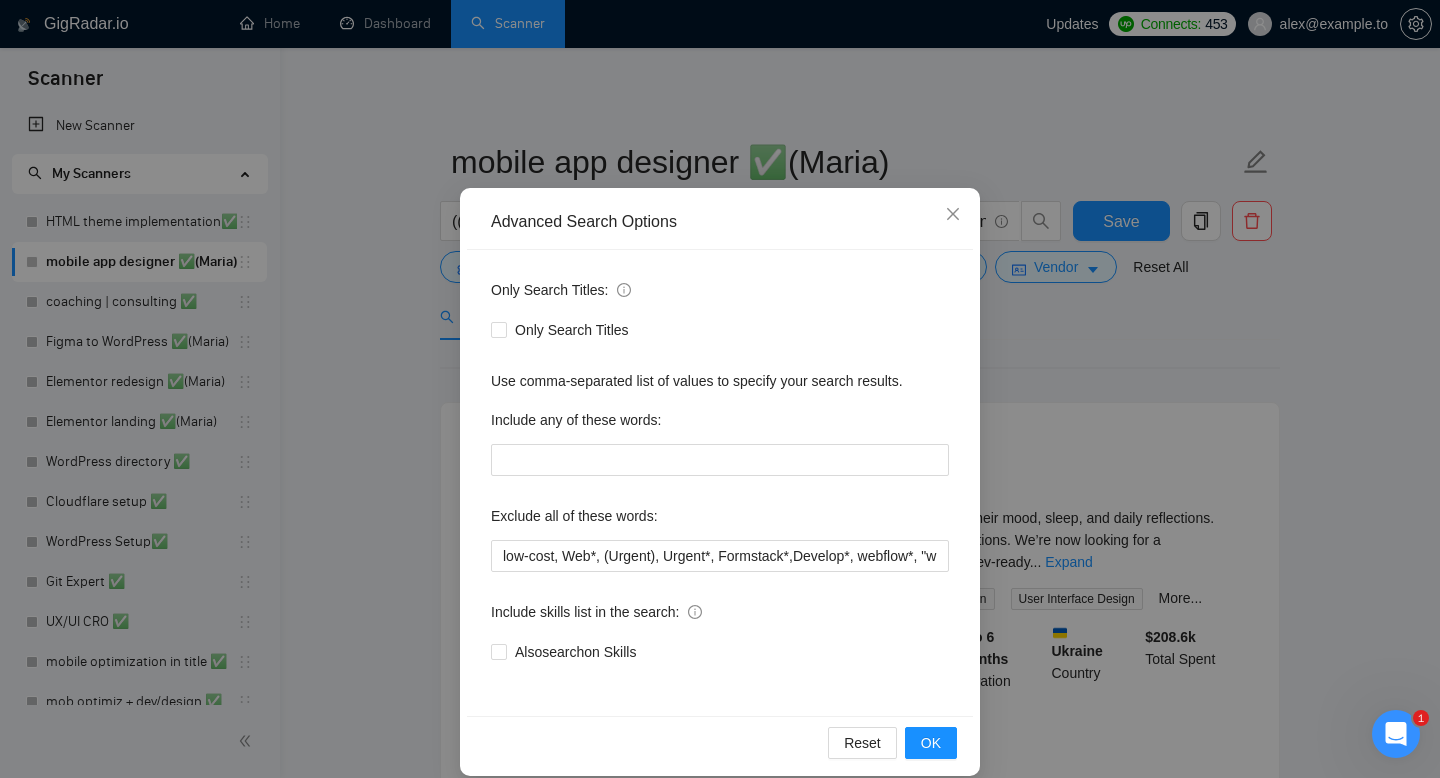 click on "Only Search Titles:   Only Search Titles Use comma-separated list of values to specify your search results. Include any of these words: Exclude all of these words: low-cost, Web*, (Urgent), Urgent*, Formstack*,Develop*, webflow*, "web flow", (Wix*), Framer*, (Shopify*), Squarespace*, Kajabi*, ClickFunnels*, "Click Funnels", "Hub Spot", HubSpot, "Bricks Builder", GoHighLevel*, (bug*), "short term", asap*, today*, tomorrow*, tutor*, coach*, "teach me", "no agency", "no agencies", "BigCommerce", "Big Commerce", python*, react*, django*, zoho*, "Oxygen Builder", Funnelish*, "Custom illustration", "Progressive Web App", (PWA), PWA*, "Freelancers only", "join our team", "Video Editor", Elementor*, Graphic*, wpbakery*, guidance*, Lovable*, FlutterFlow*, Flutter*, PowerAutomate*, Magento*, Angular*,  "Facebook ad",  "Facebook ads", "no design", "Go High Level", XenForo* Include skills list in the search:   Also  search  on Skills" at bounding box center (720, 483) 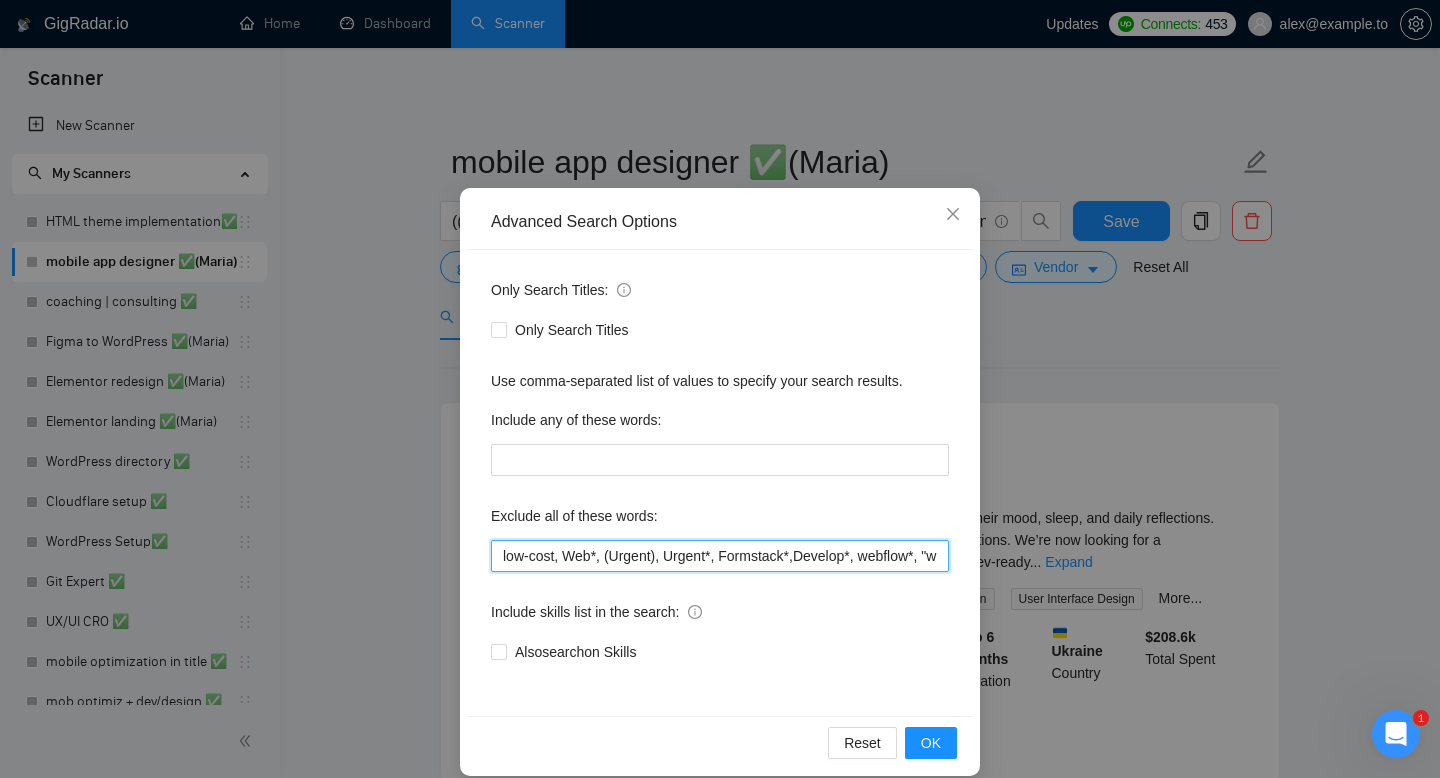 click on "low-cost, Web*, (Urgent), Urgent*, Formstack*,Develop*, webflow*, "web flow", (Wix*), Framer*, (Shopify*), Squarespace*, Kajabi*, ClickFunnels*, "Click Funnels", "Hub Spot", HubSpot, "Bricks Builder", GoHighLevel*, (bug*), "short term", asap*, today*, tomorrow*, tutor*, coach*, "teach me", "no agency", "no agencies", "BigCommerce", "Big Commerce", python*, react*, django*, zoho*, "Oxygen Builder", Funnelish*, "Custom illustration", "Progressive Web App", (PWA), PWA*, "Freelancers only", "join our team", "Video Editor", Elementor*, Graphic*, wpbakery*, guidance*, Lovable*, FlutterFlow*, Flutter*, PowerAutomate*, Magento*, Angular*,  "Facebook ad",  "Facebook ads", "no design", "Go High Level", XenForo*" at bounding box center (720, 556) 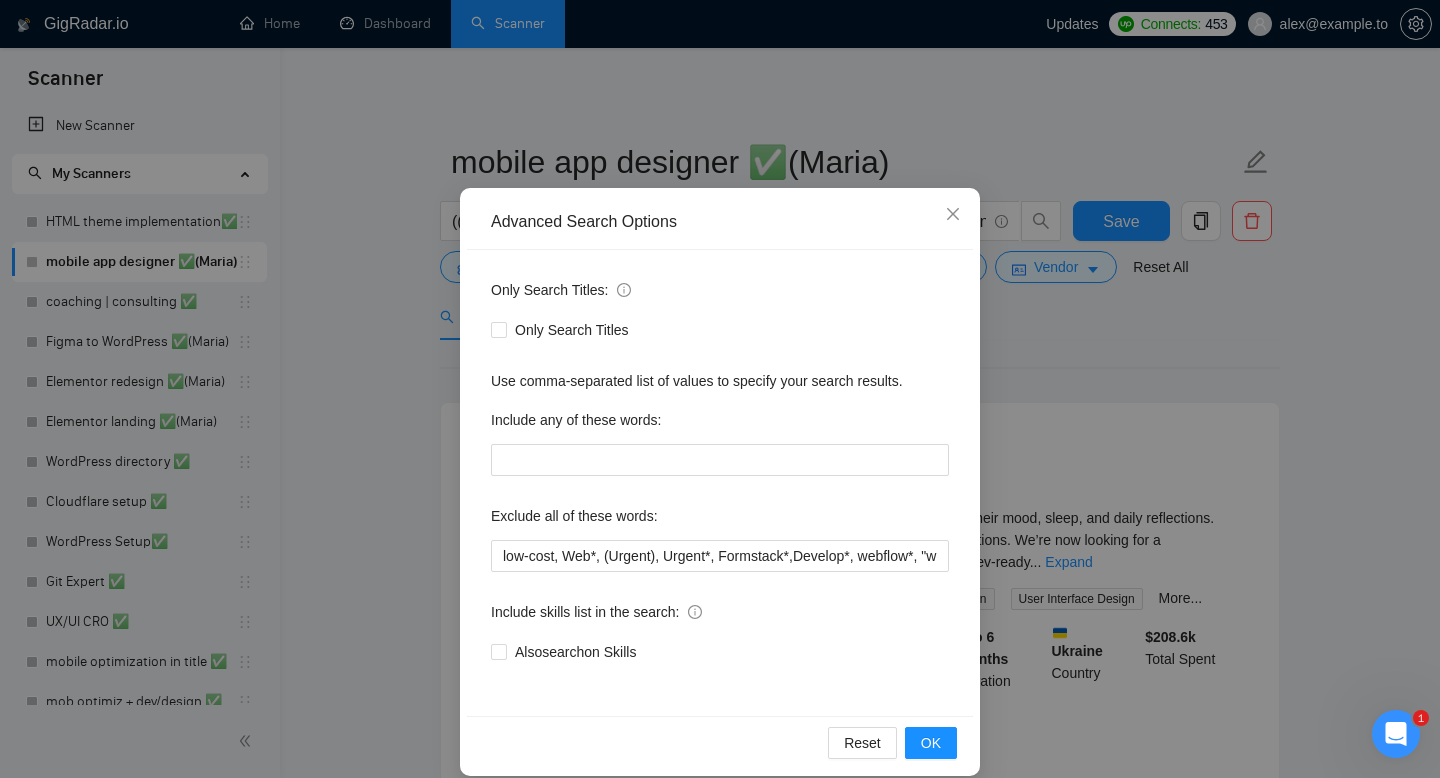 click on "Include skills list in the search:" at bounding box center (720, 616) 